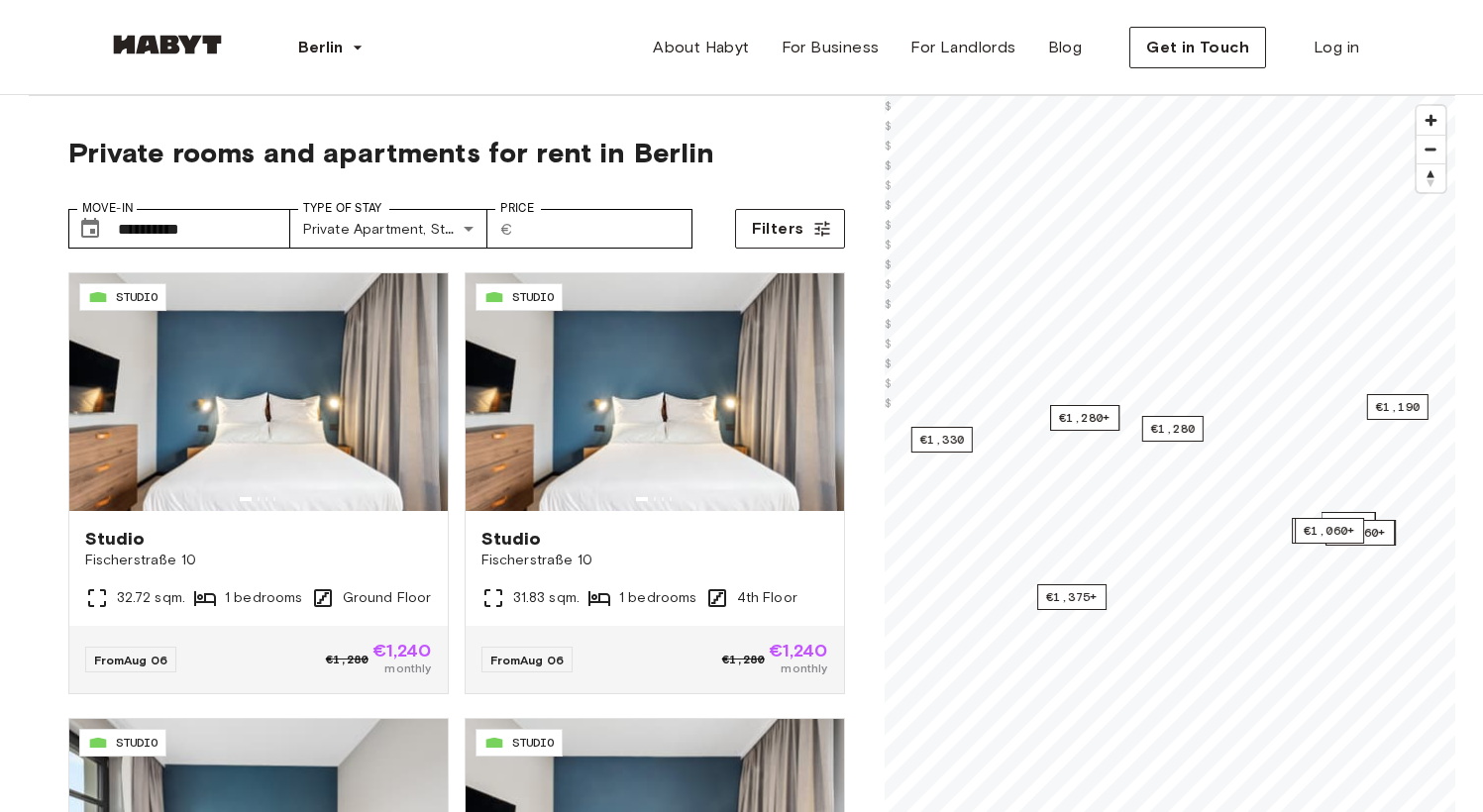 scroll, scrollTop: 0, scrollLeft: 0, axis: both 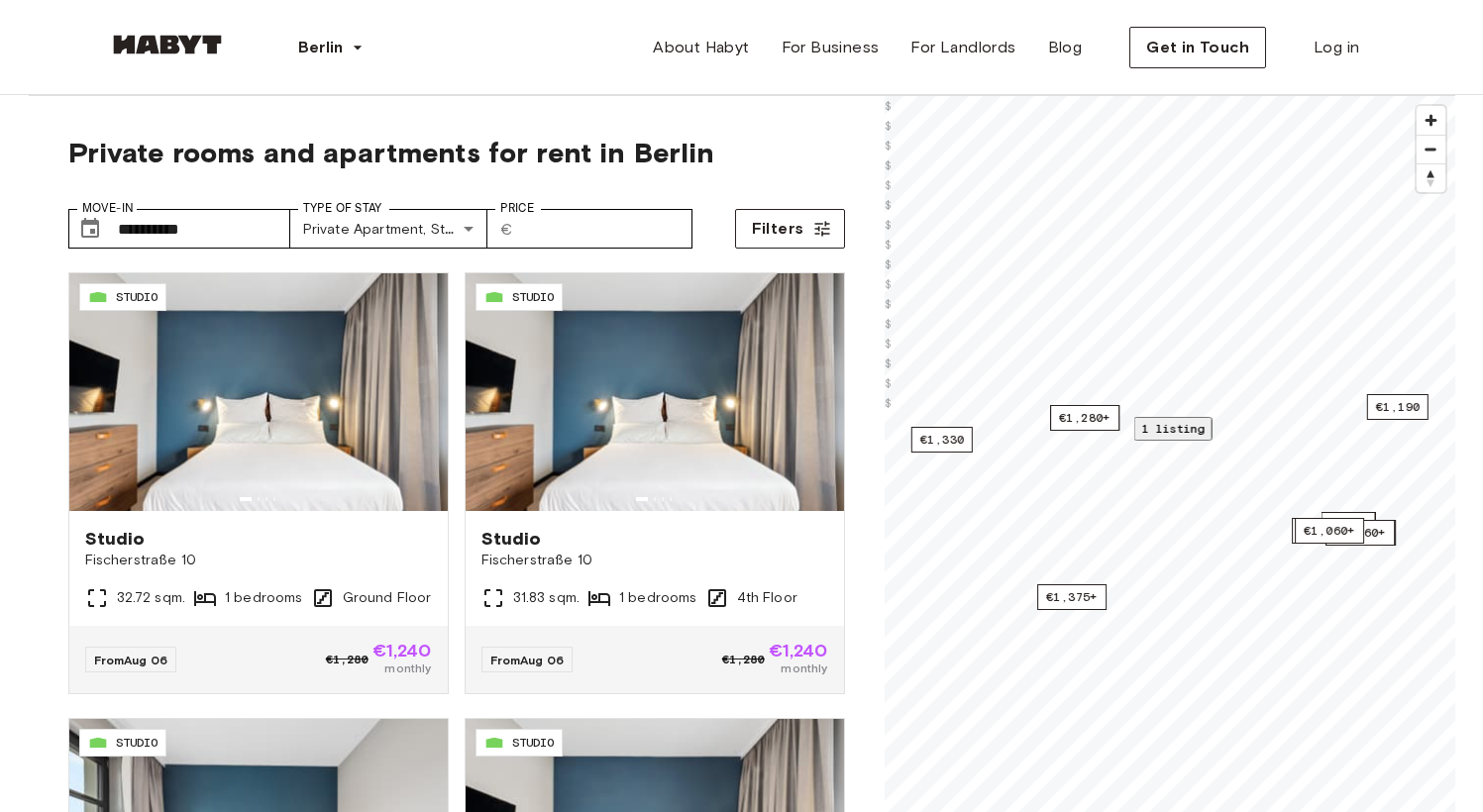 click on "1 listing" at bounding box center [1172, 429] 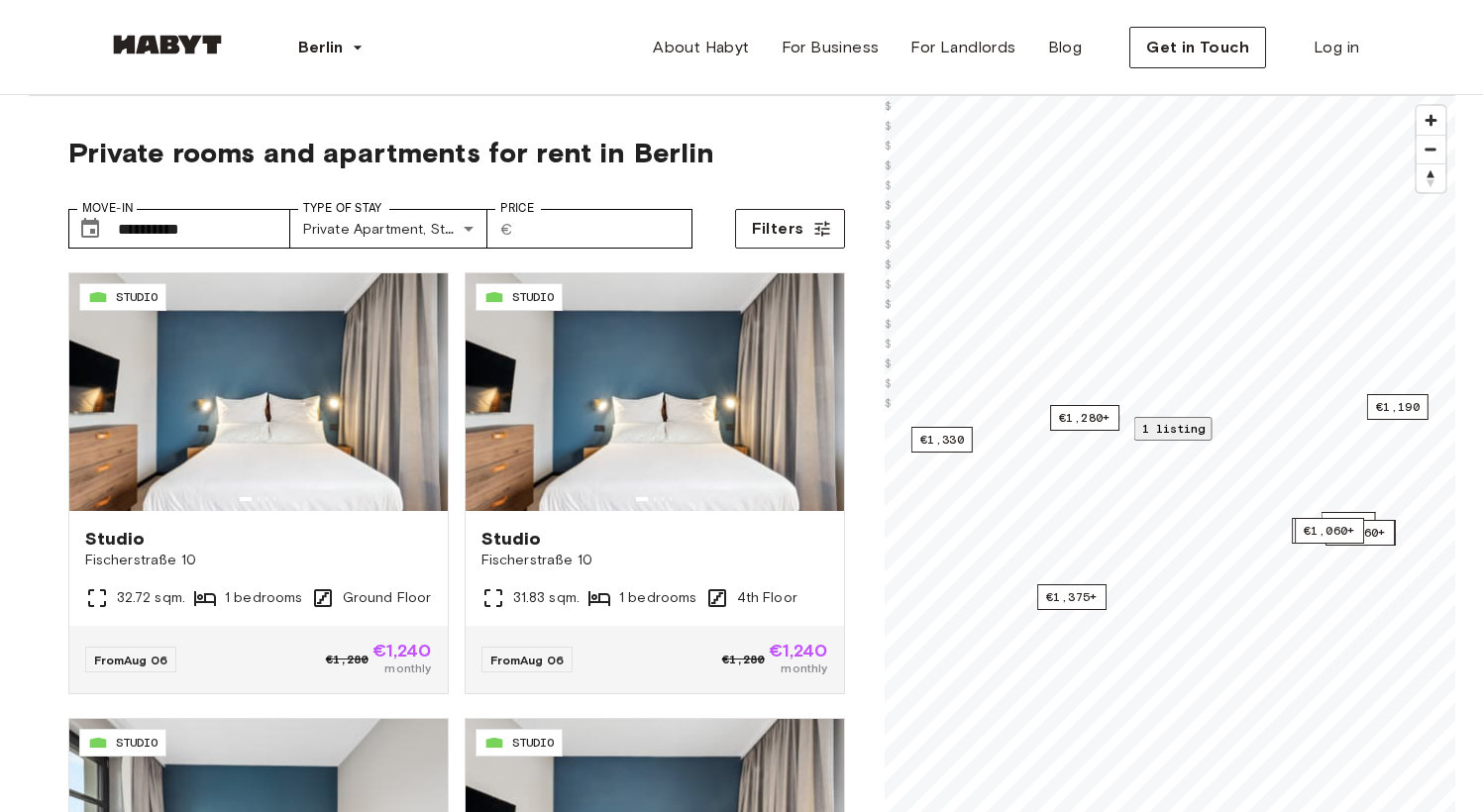 click 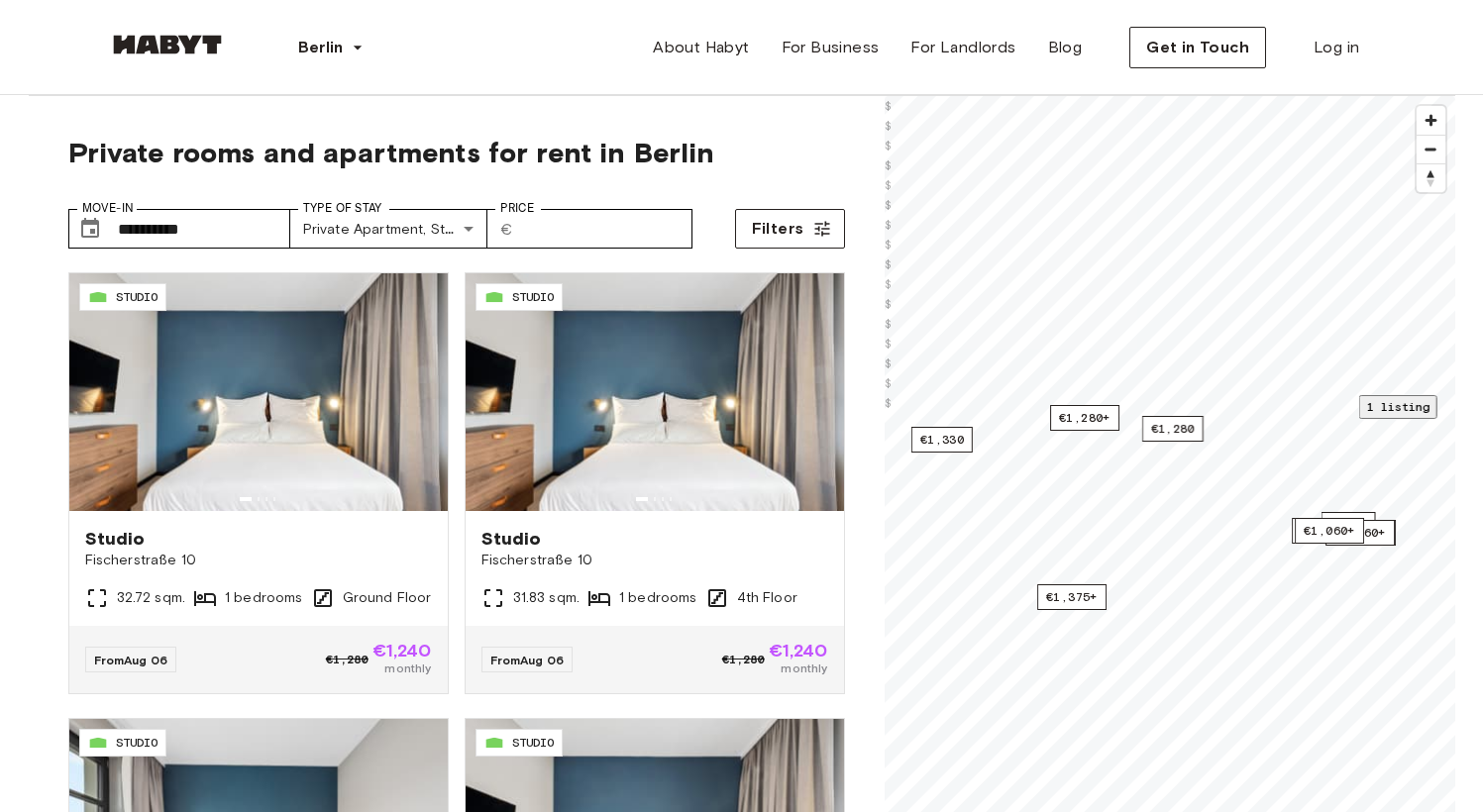 click on "1 listing" at bounding box center [1397, 406] 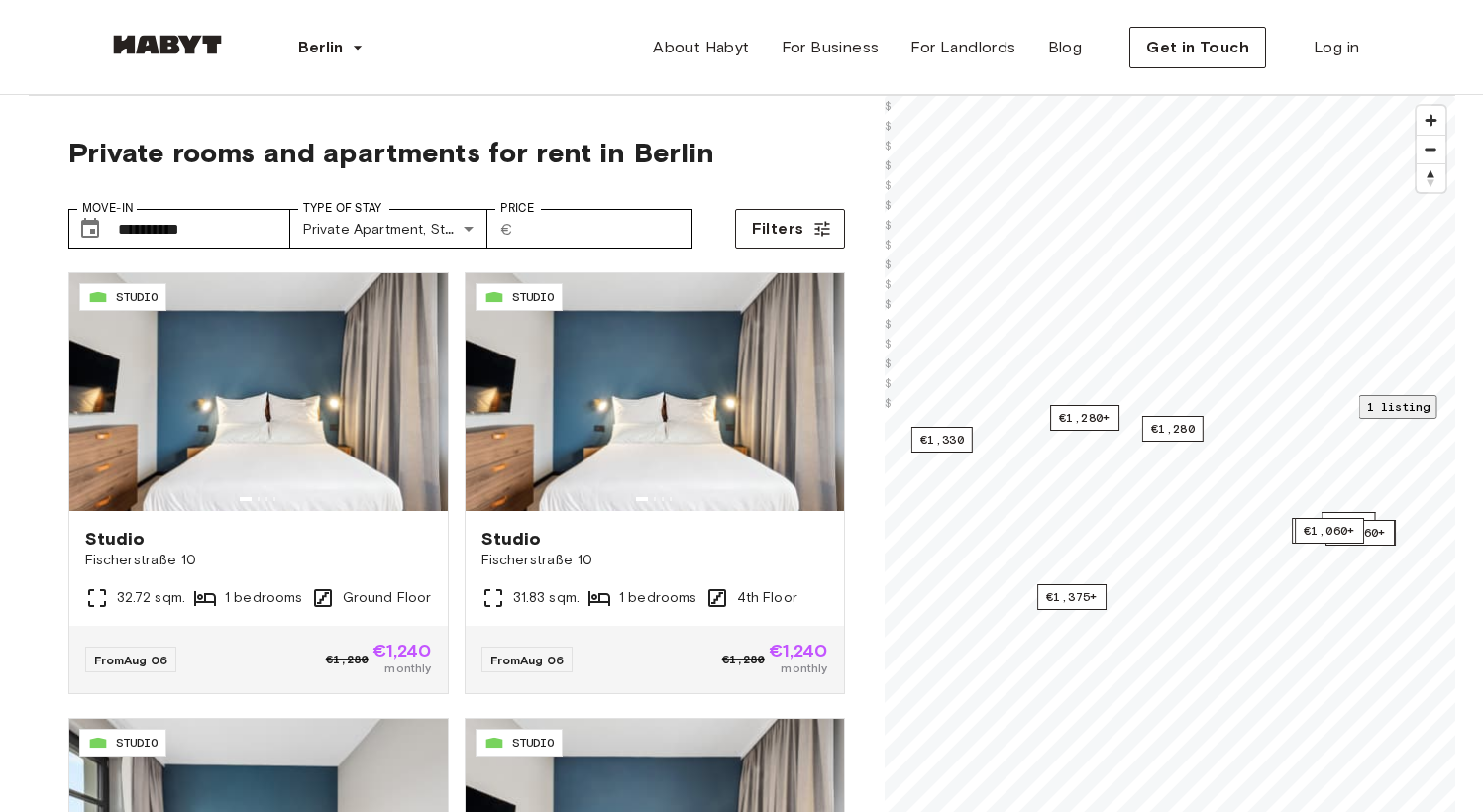 click at bounding box center (1170, 1008) 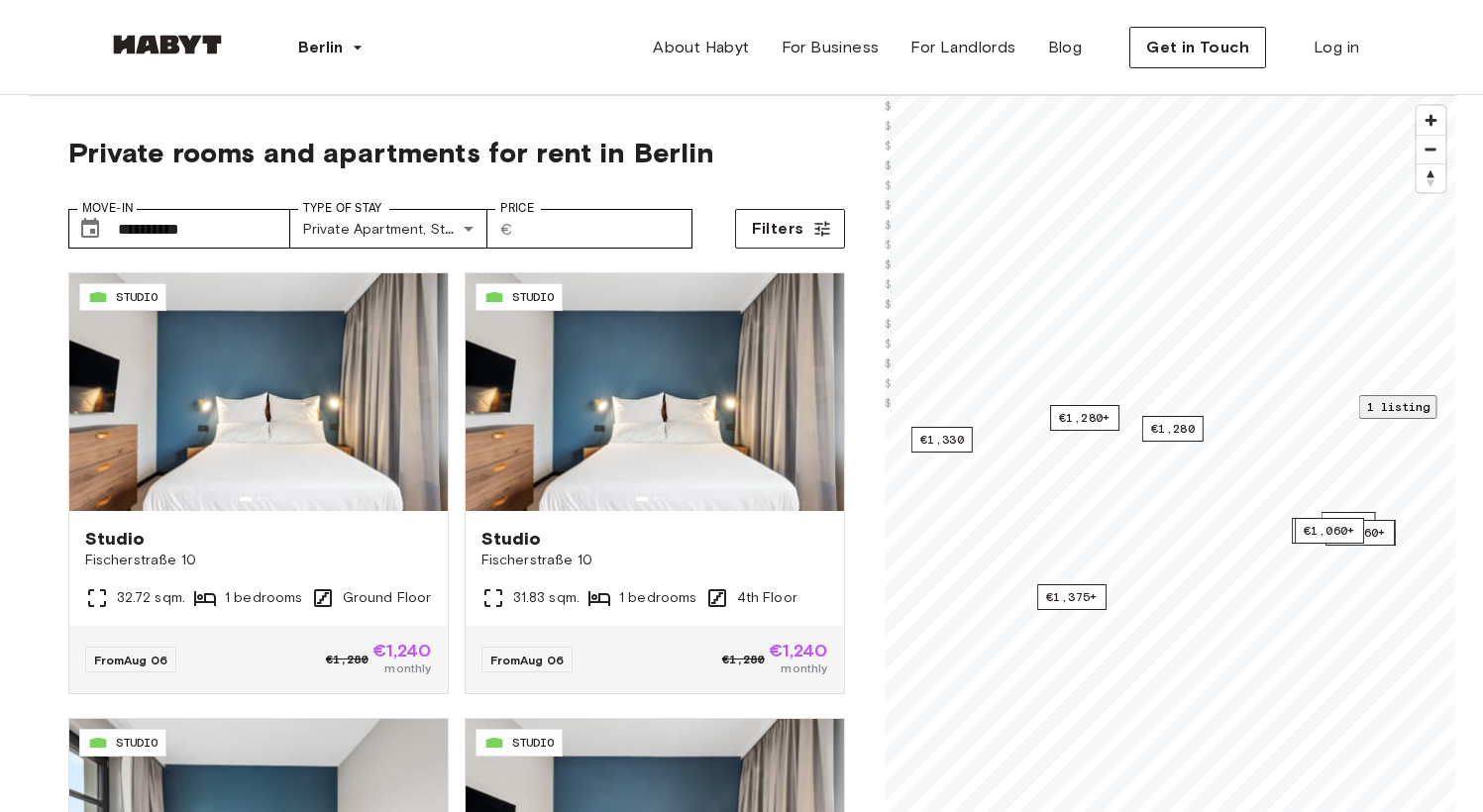 click at bounding box center [1170, 1008] 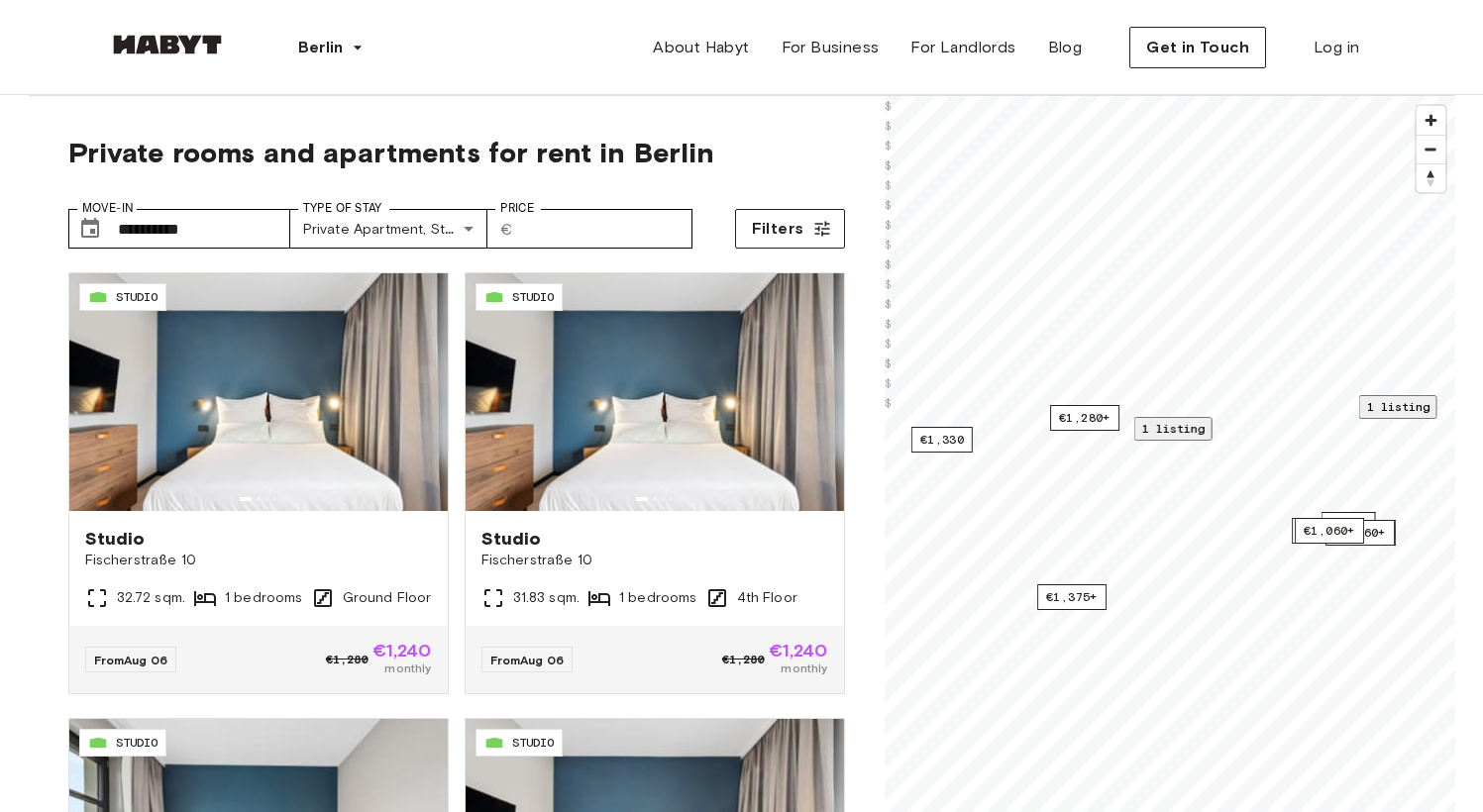 click on "1 listing" at bounding box center [1172, 428] 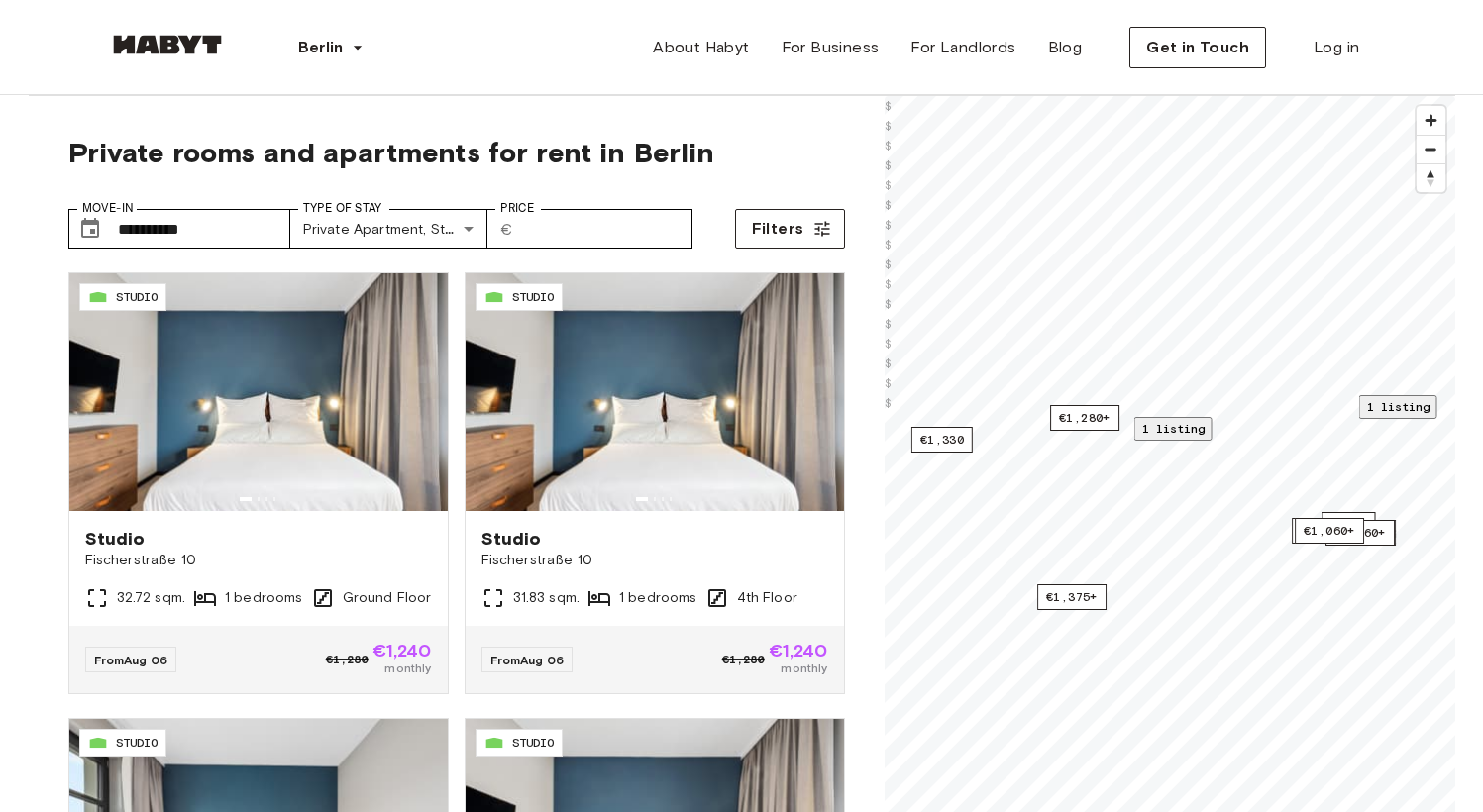 click on "1 listing" at bounding box center (1397, 406) 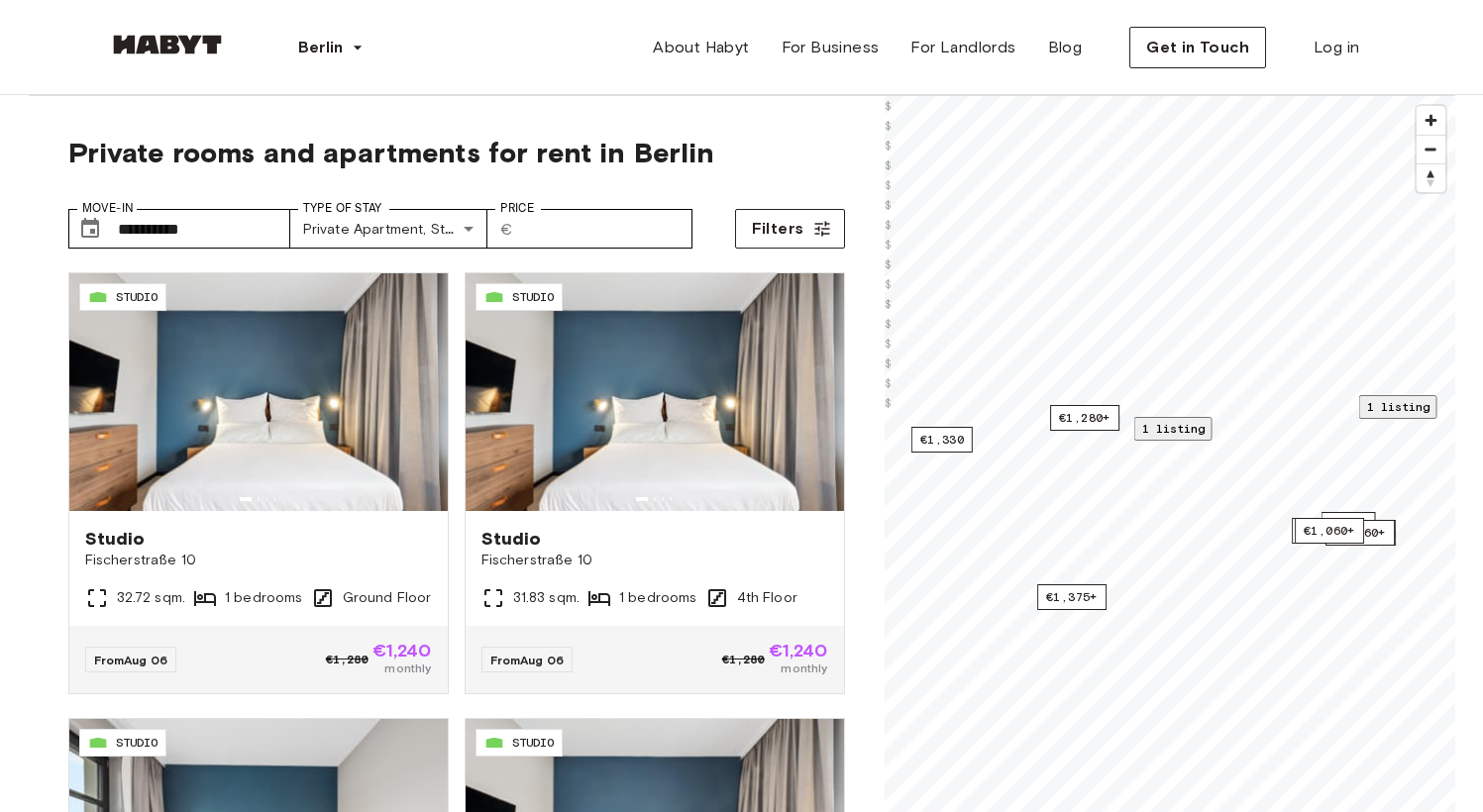 click on "1 listing" at bounding box center [1172, 428] 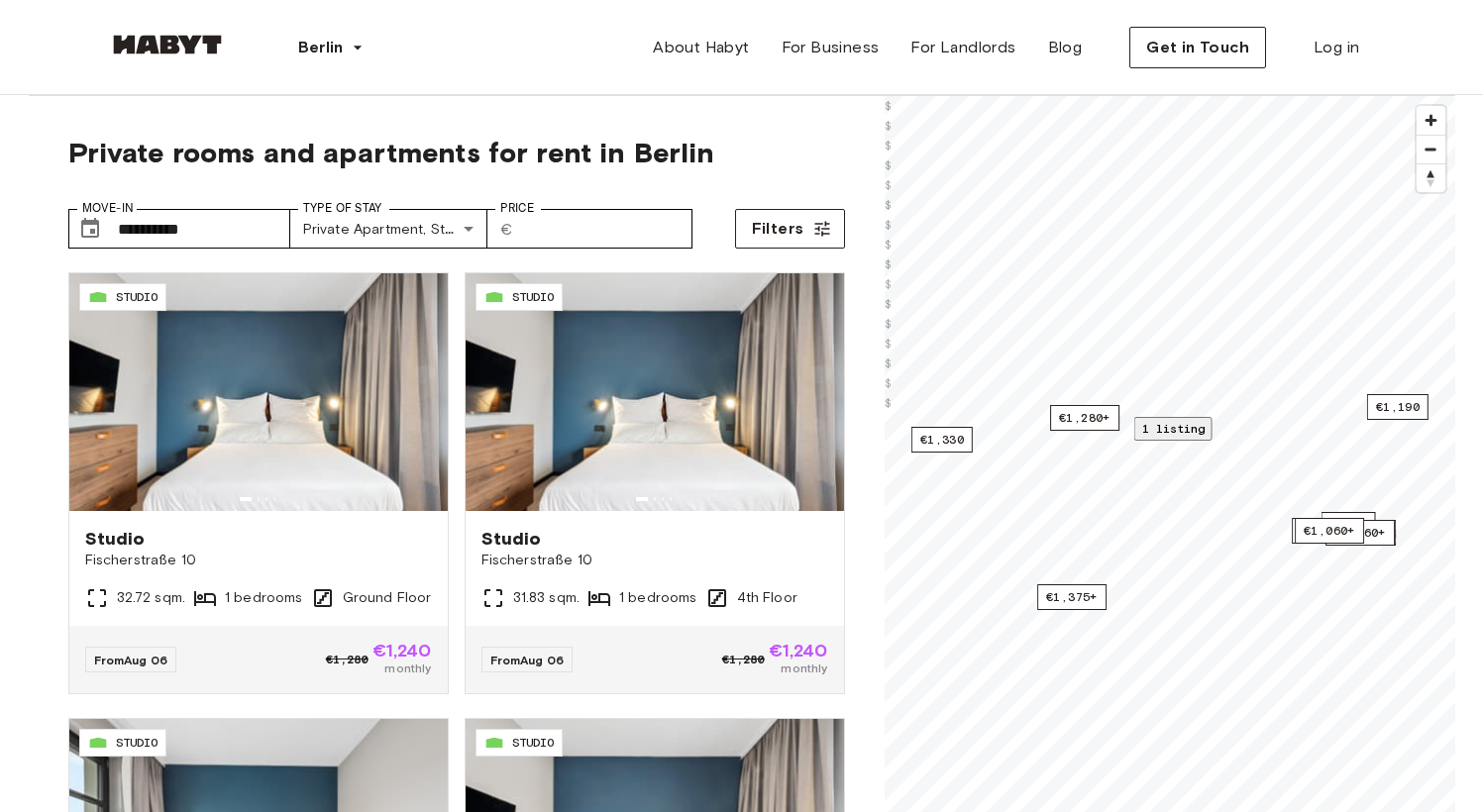 click on "Linienstrasse 214" at bounding box center (948, 1031) 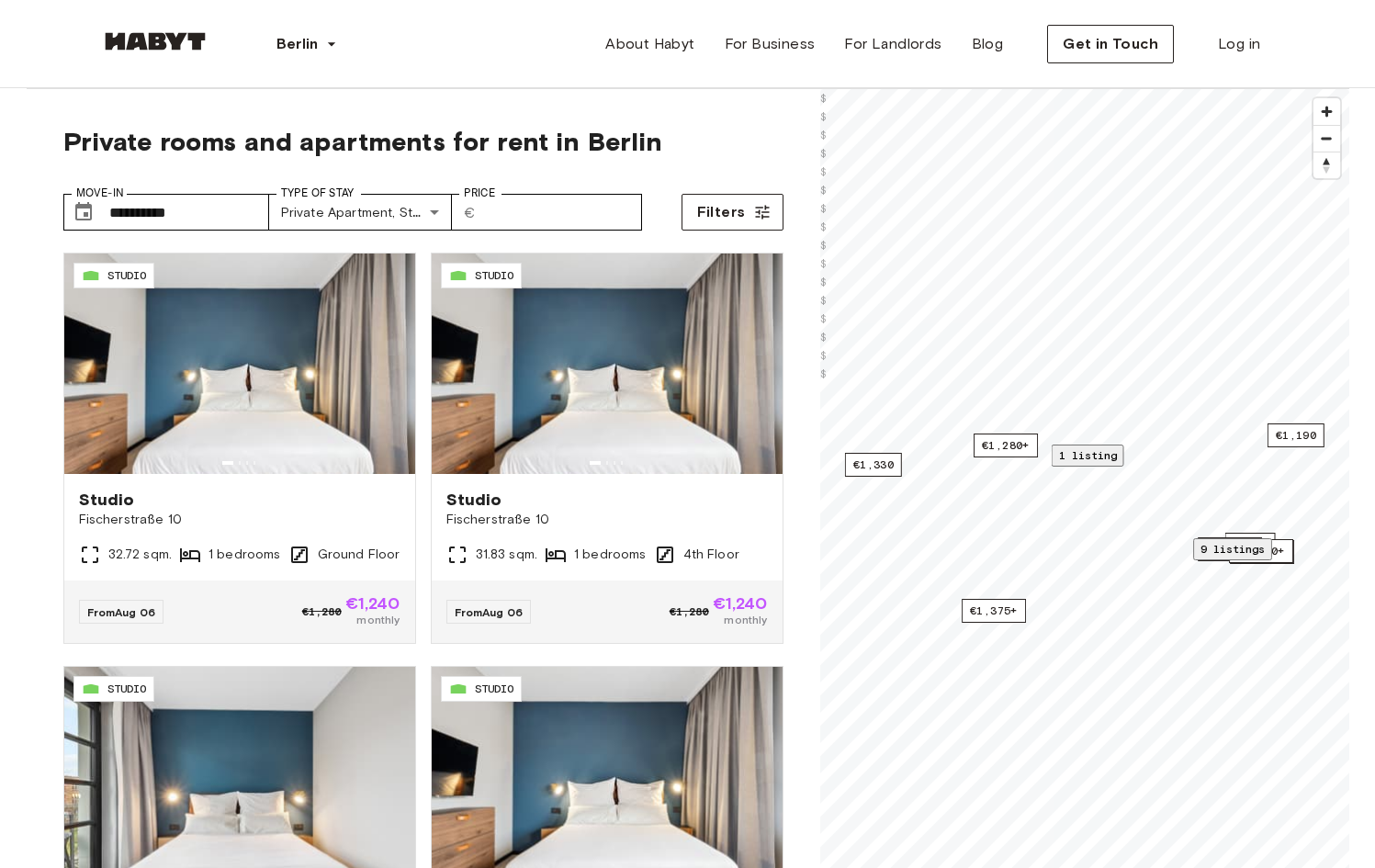 click on "9 listings" at bounding box center [1233, 548] 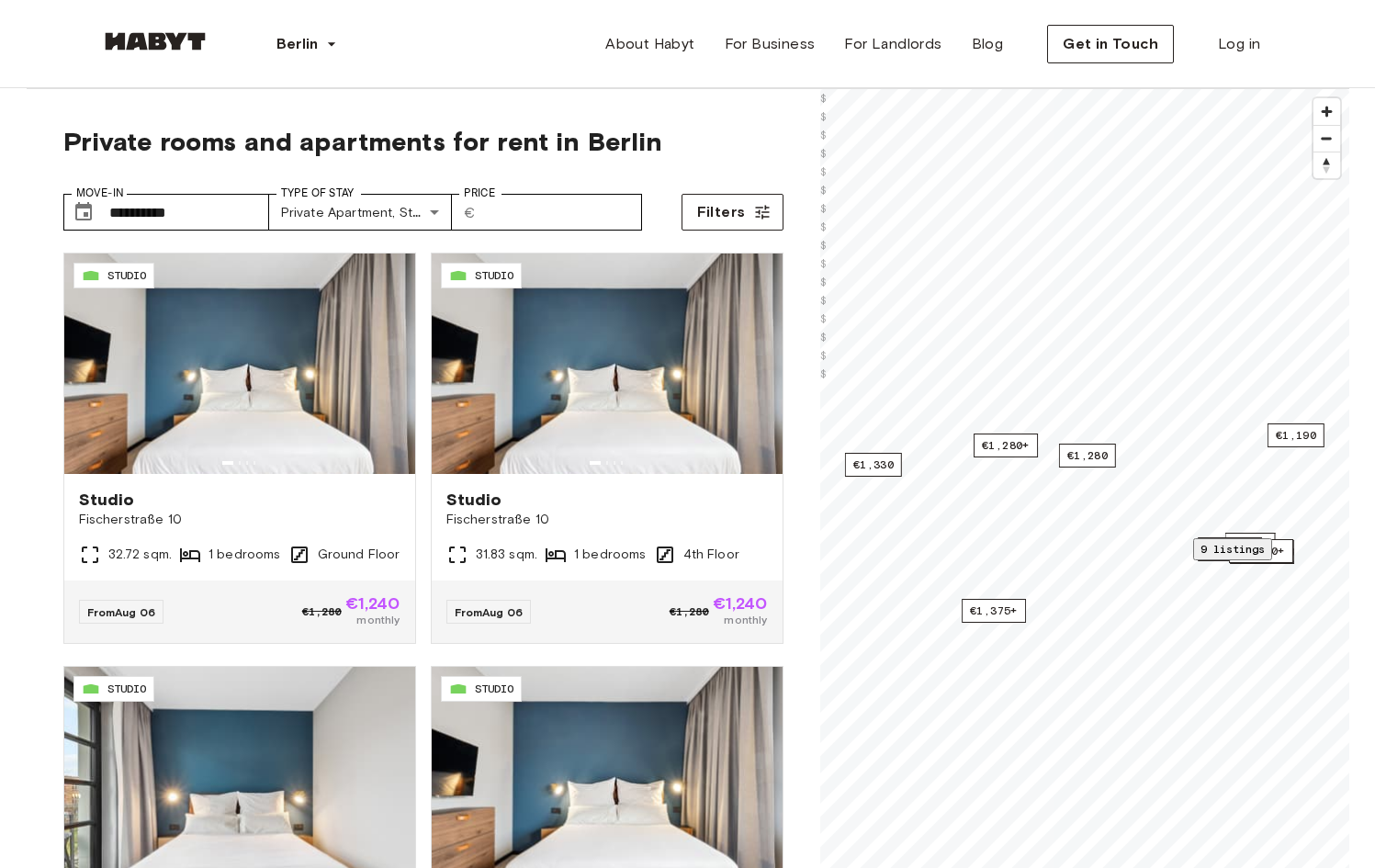 scroll, scrollTop: 616, scrollLeft: 0, axis: vertical 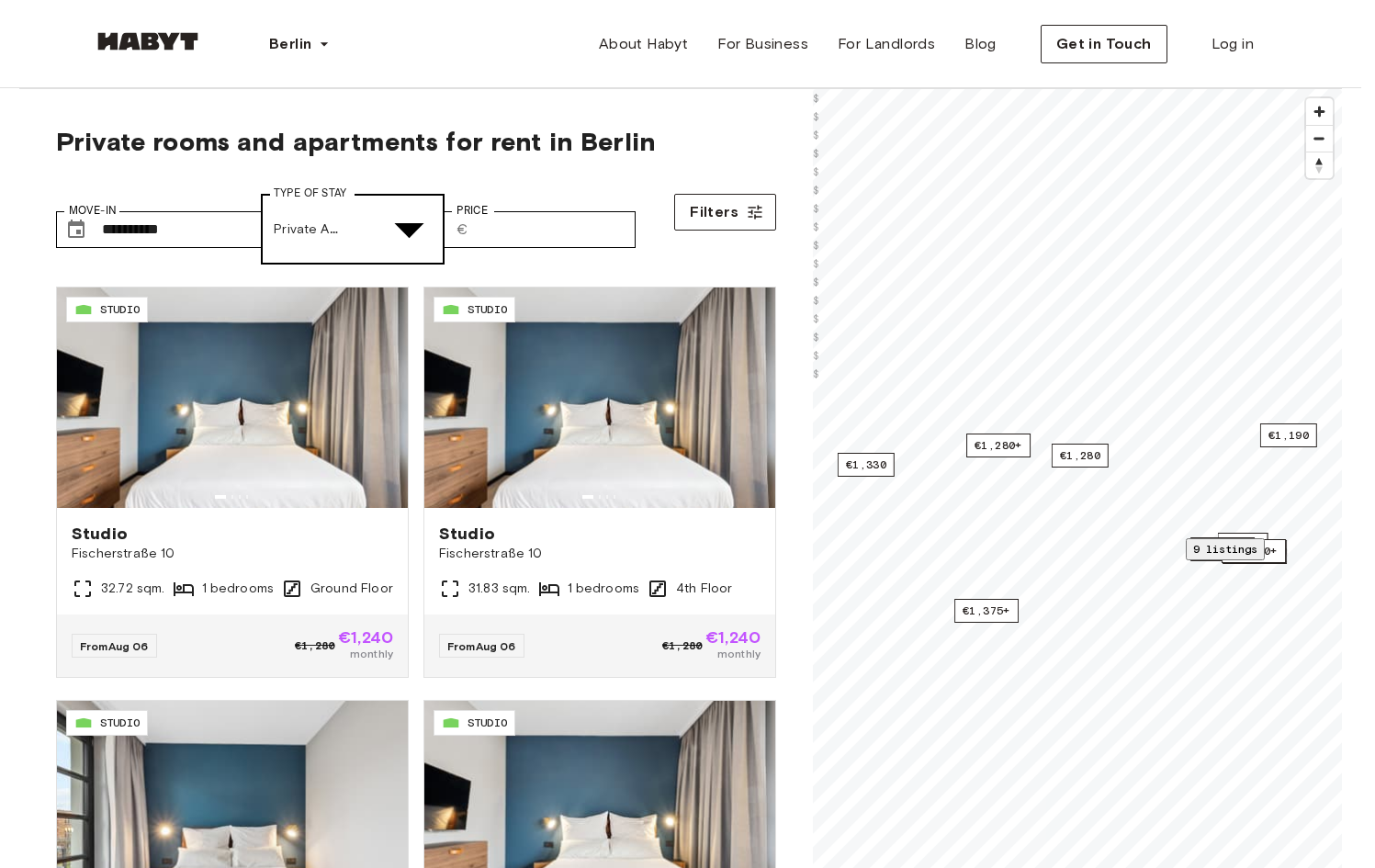 click on "**********" at bounding box center [687, 2473] 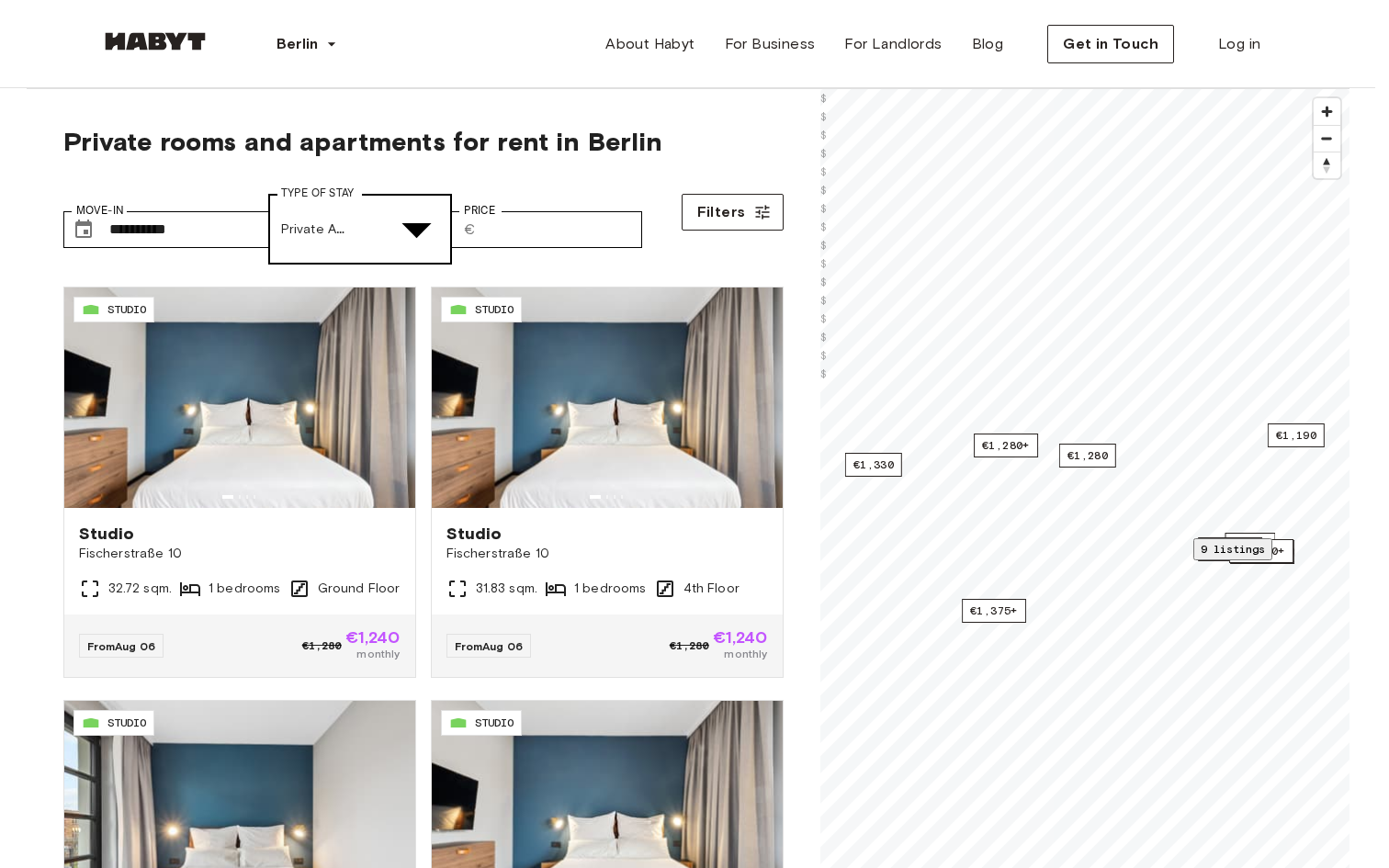 click at bounding box center [687, 4605] 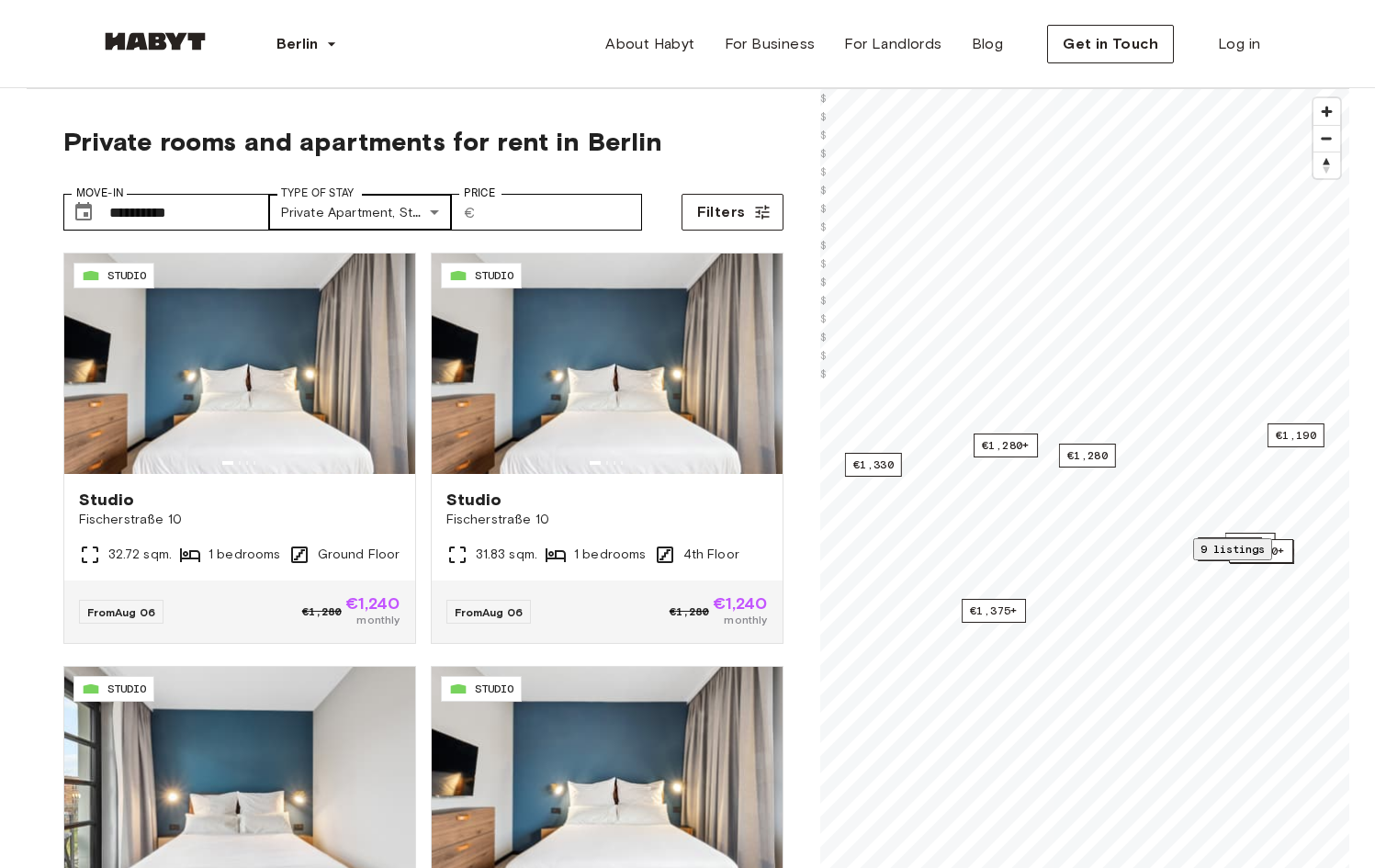 click on "**********" at bounding box center [687, 2278] 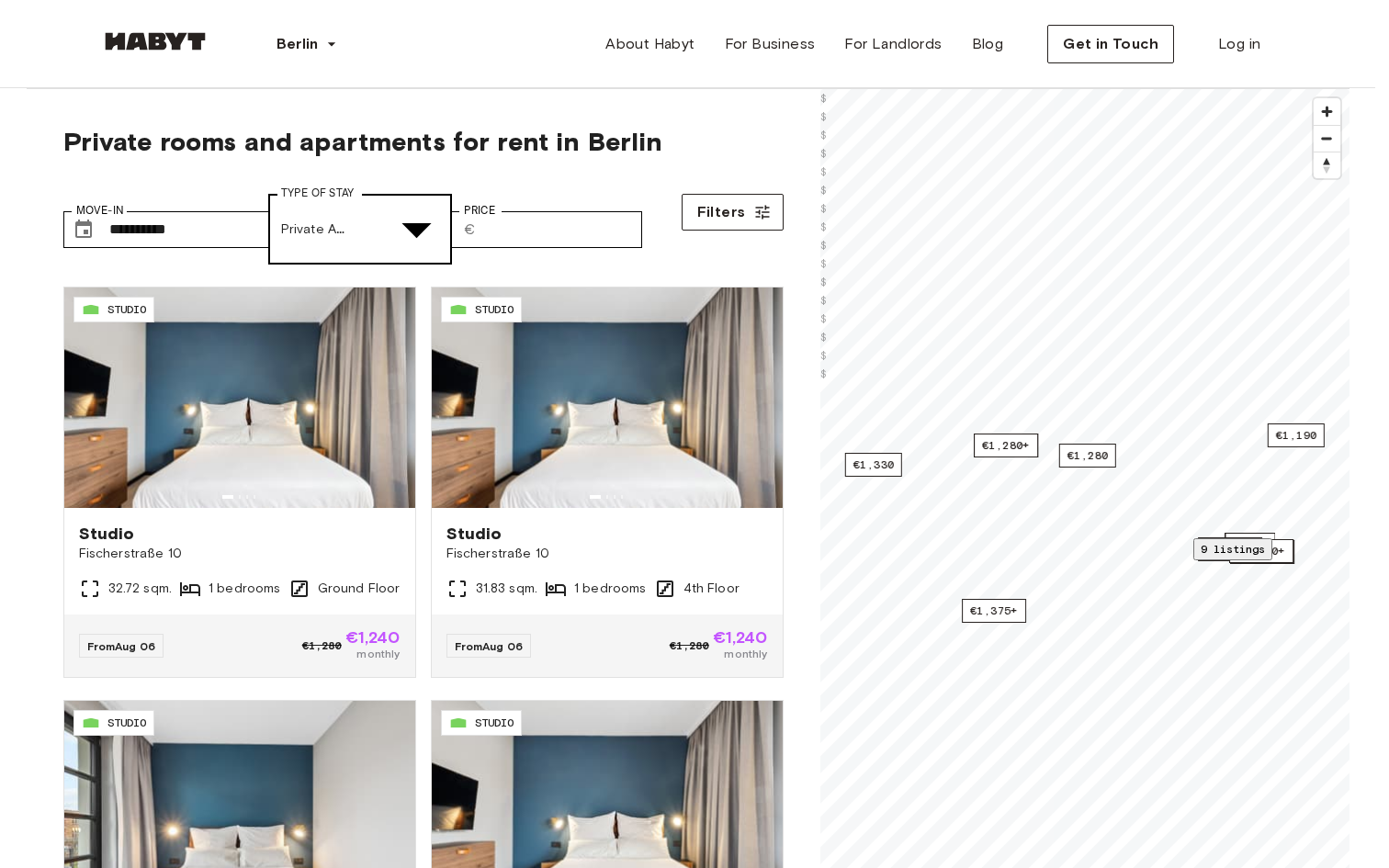 click at bounding box center (687, 4605) 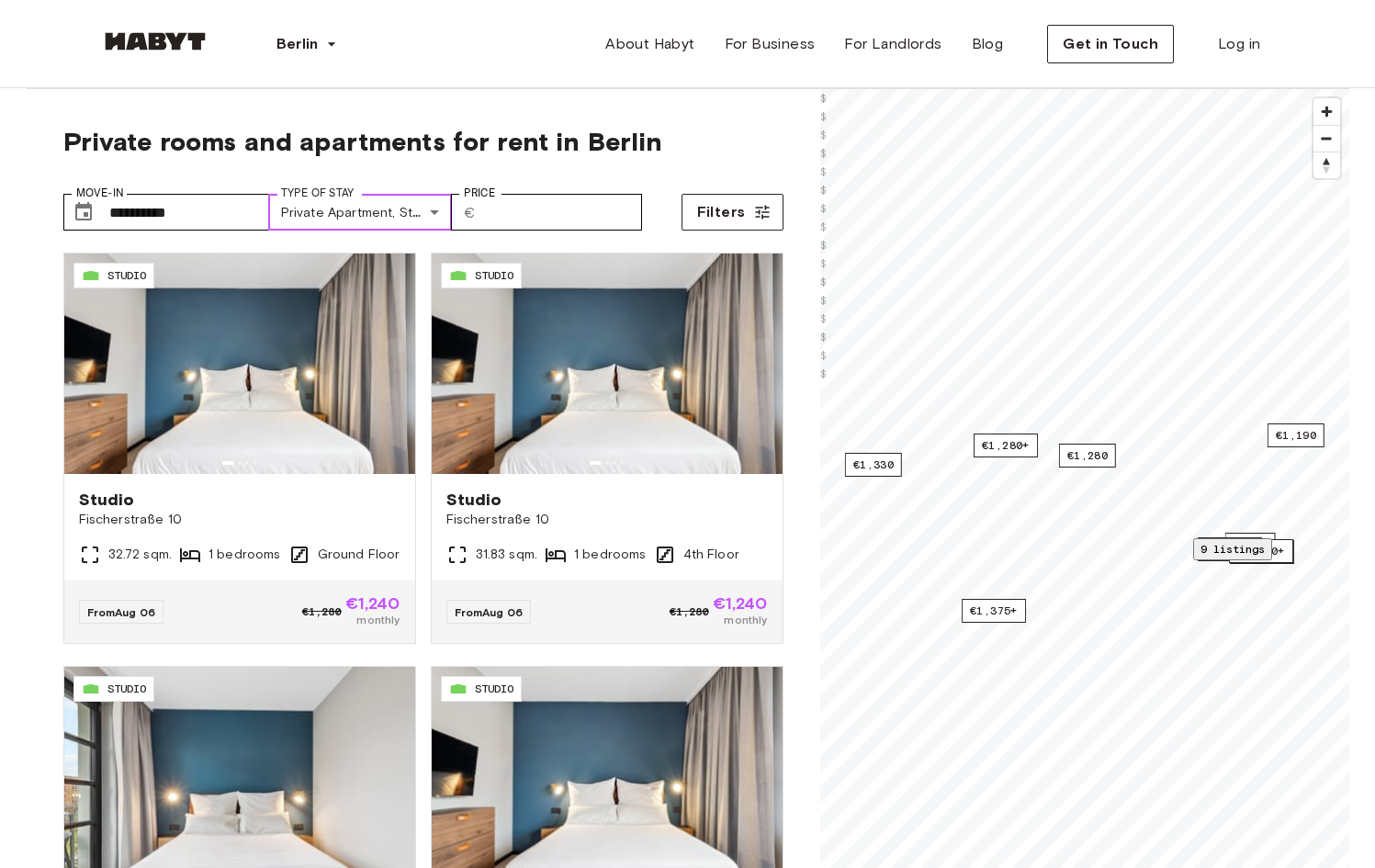 scroll, scrollTop: 1069, scrollLeft: 0, axis: vertical 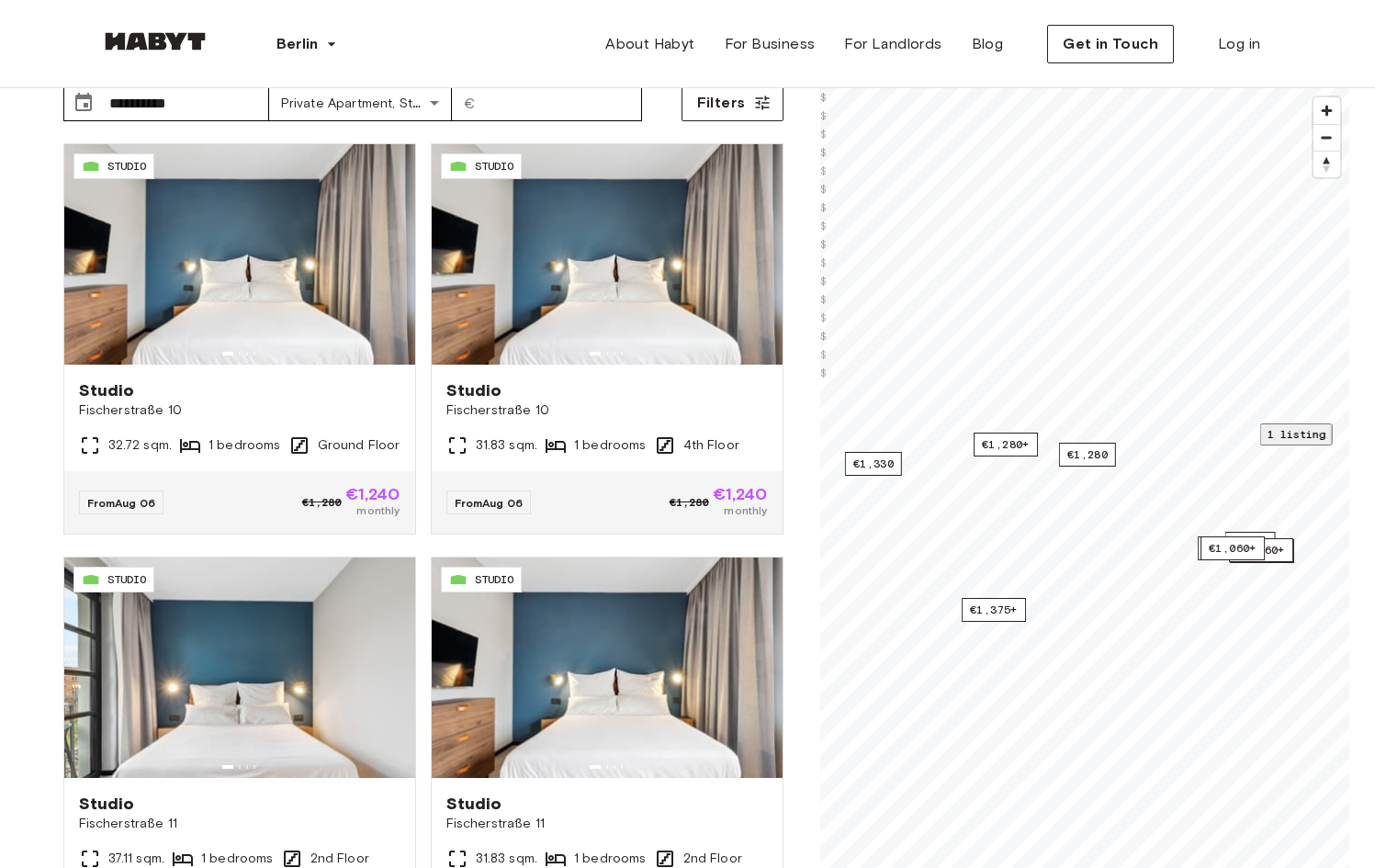 click on "1 listing" at bounding box center (1295, 434) 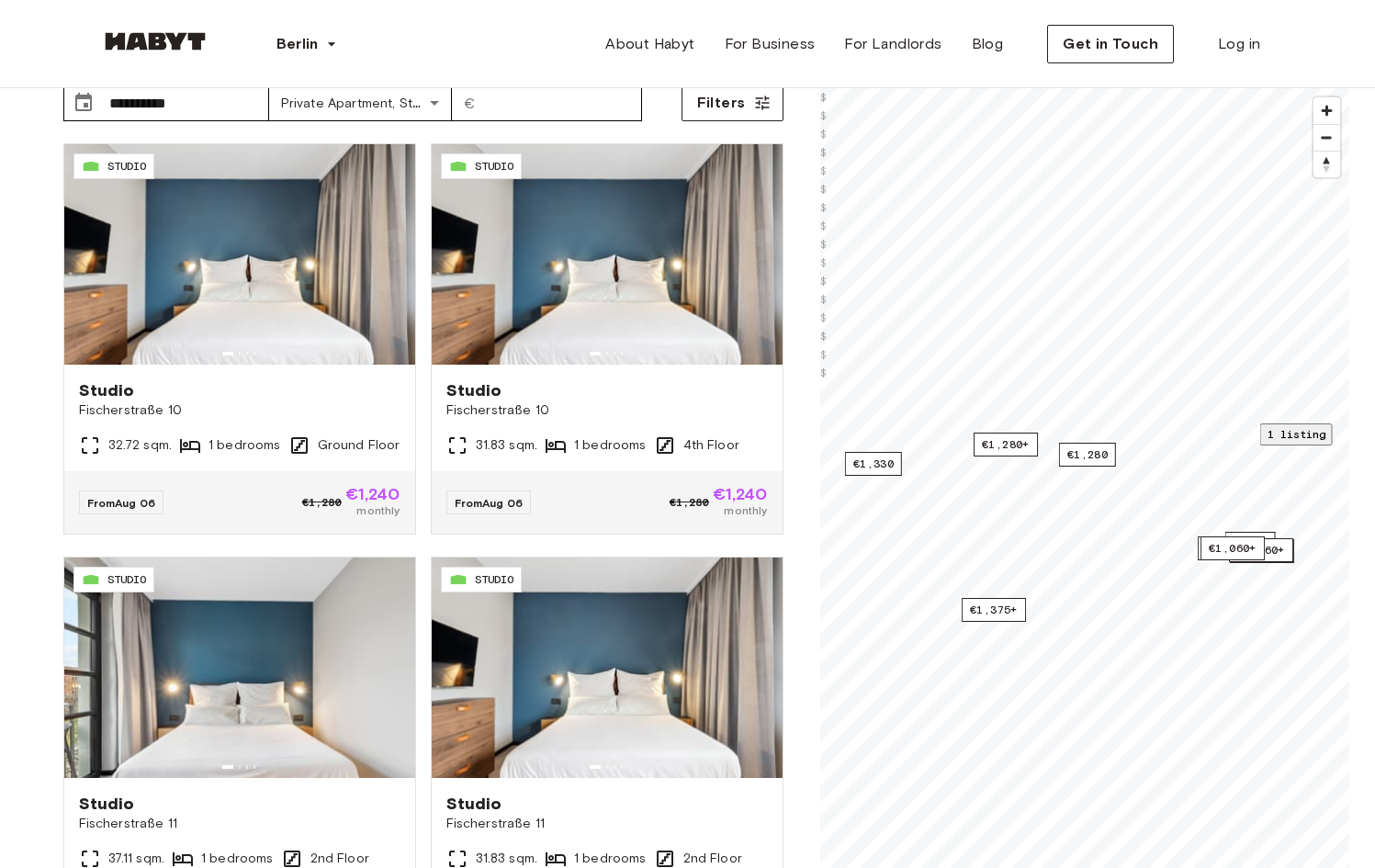 click 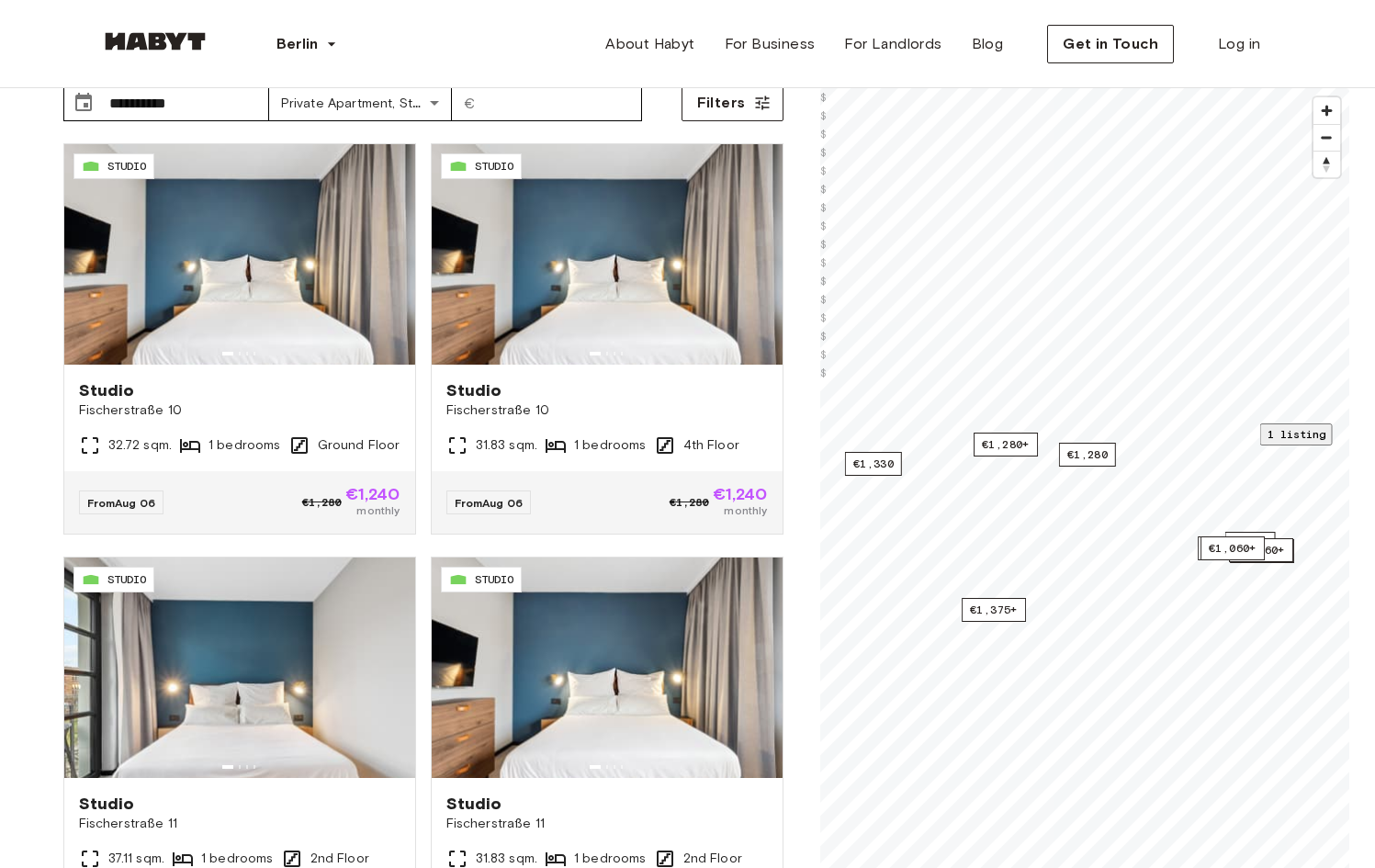 click 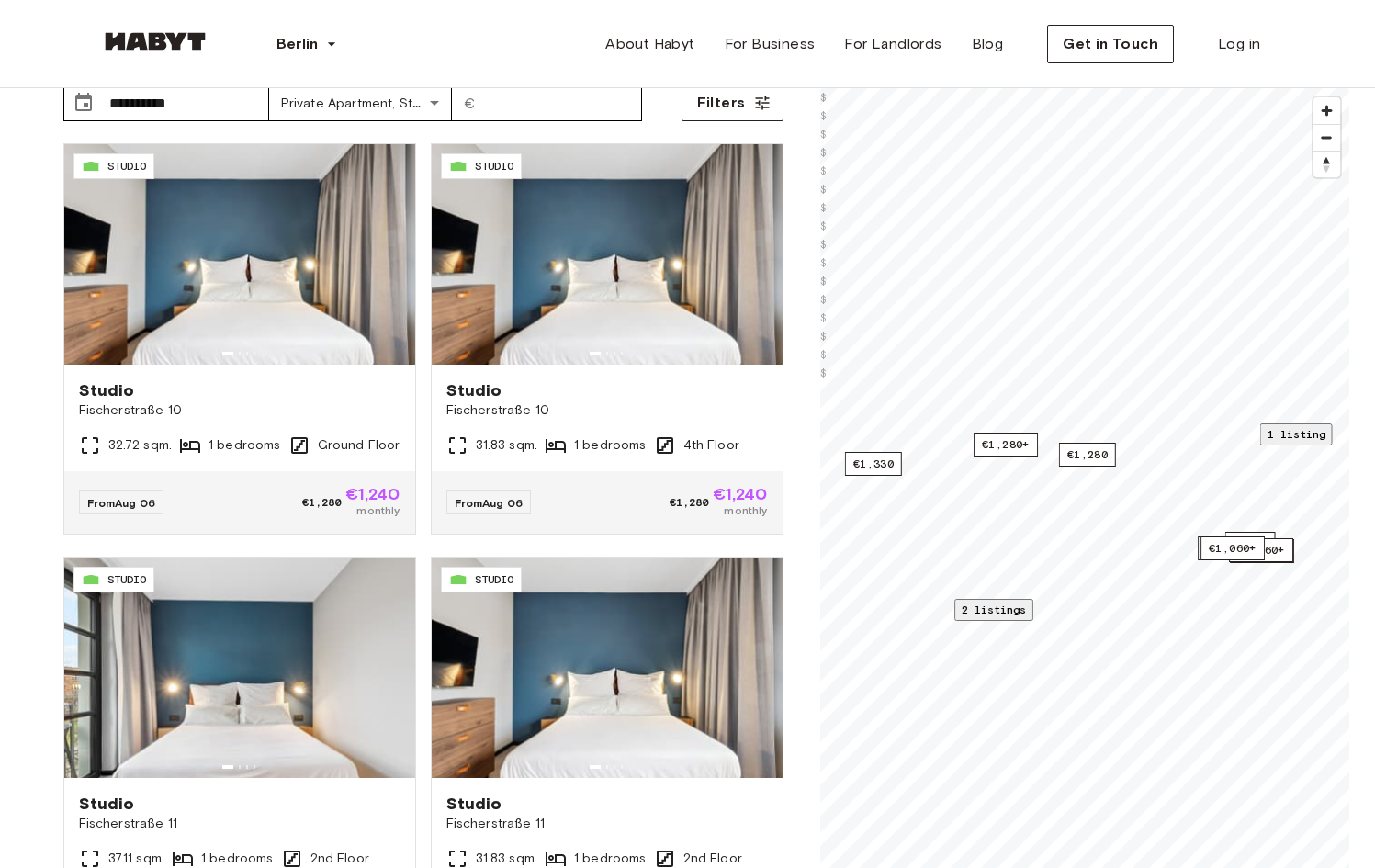 click on "2 listings" at bounding box center (994, 609) 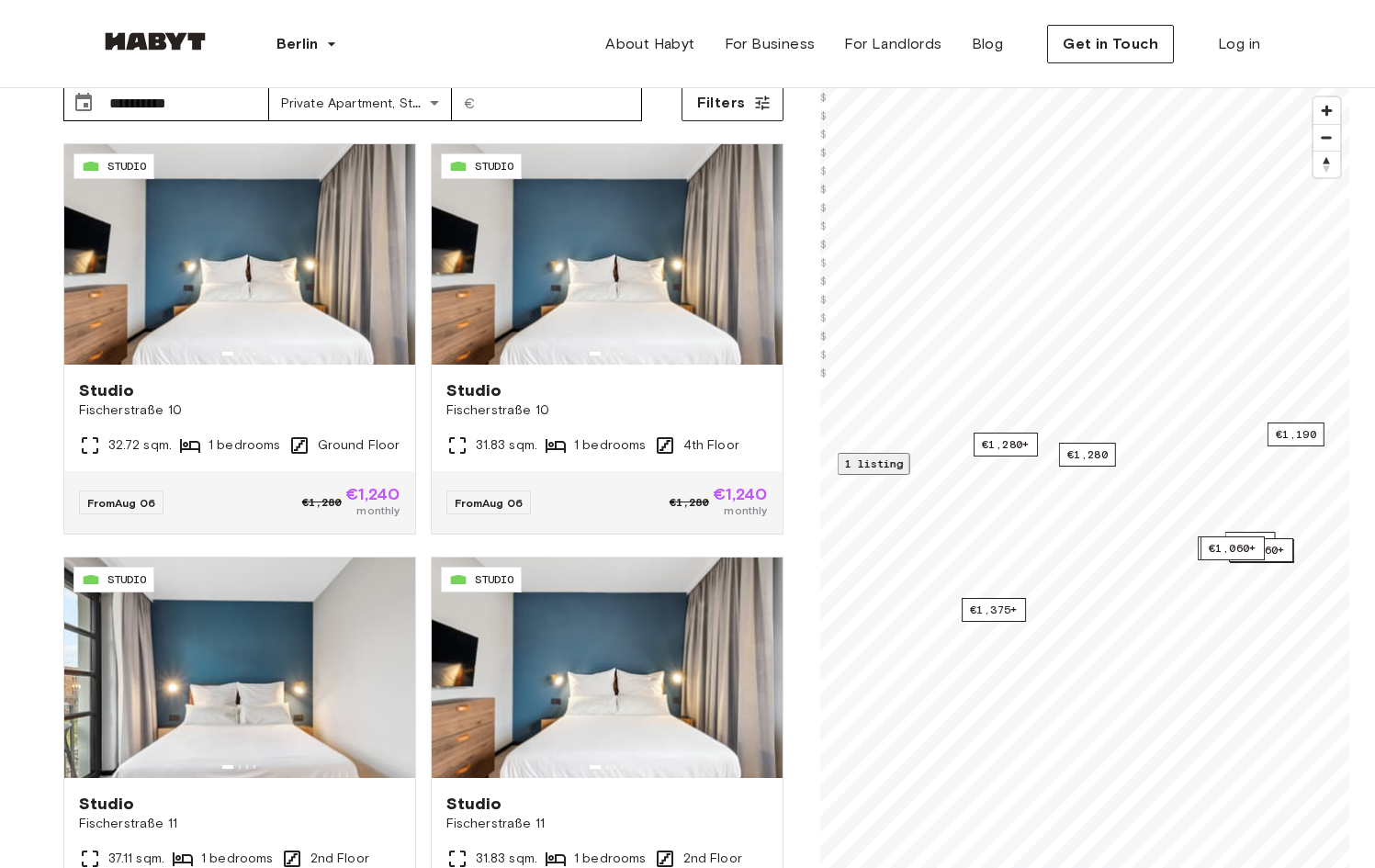 click on "1 listing" at bounding box center [873, 463] 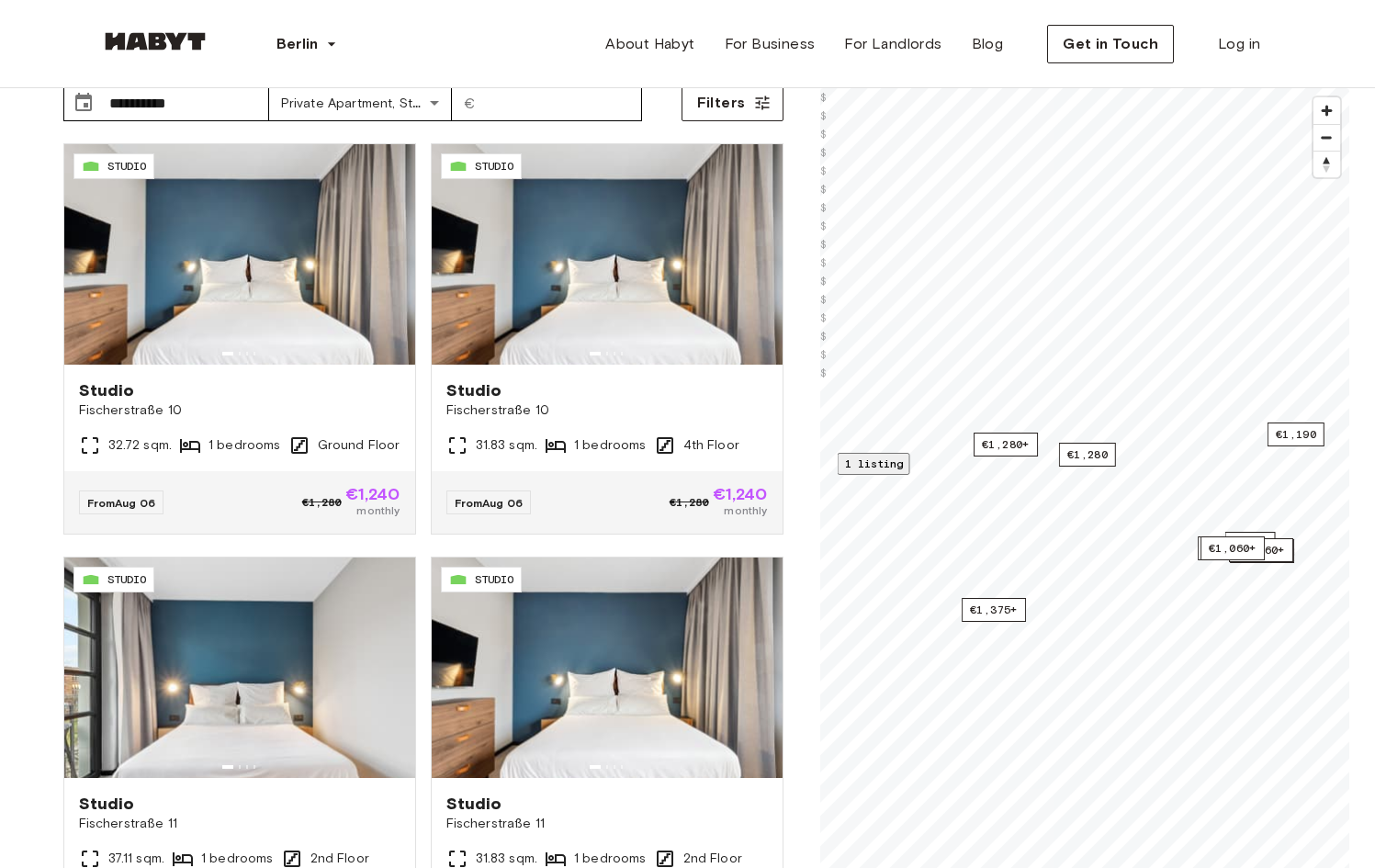 click 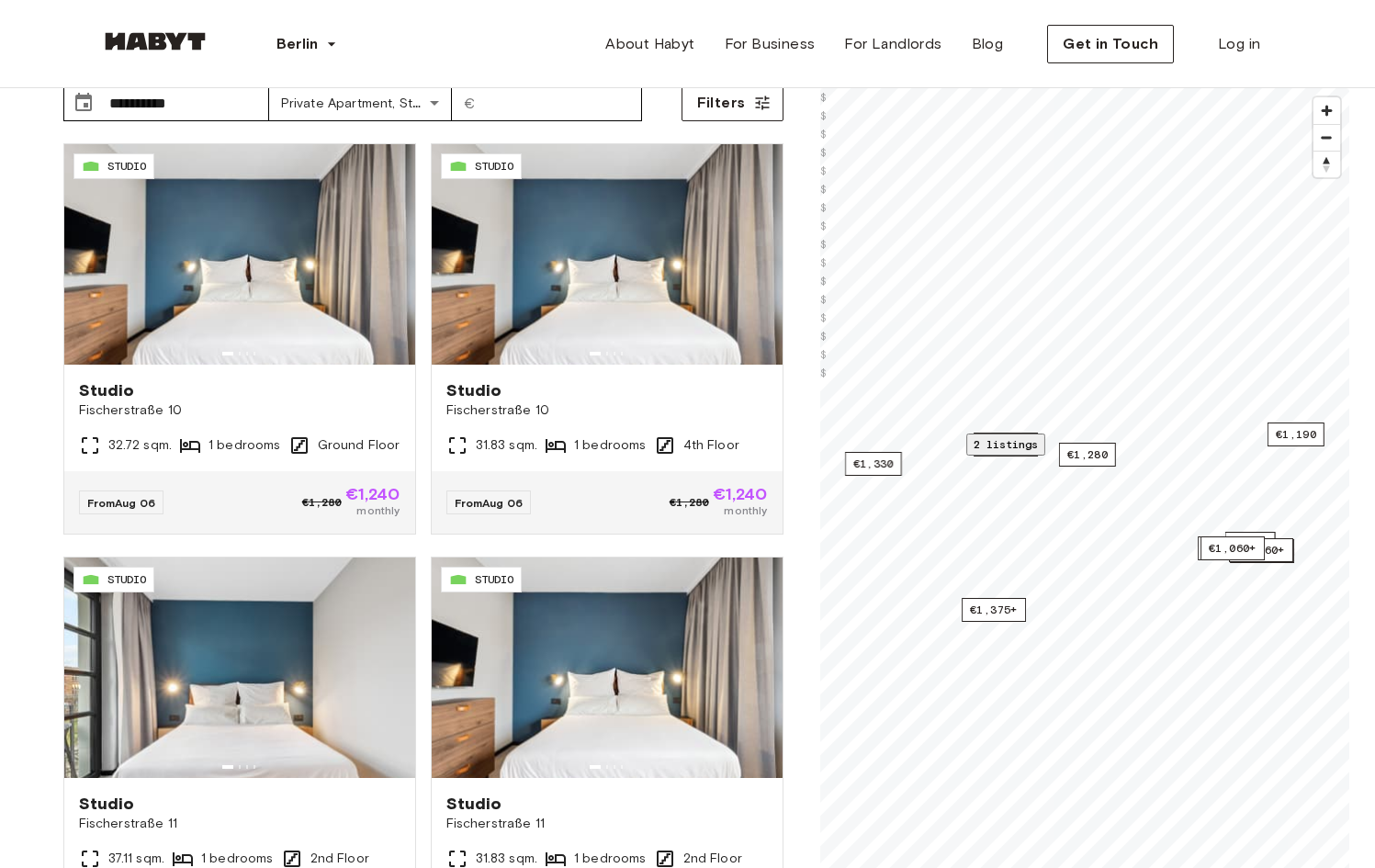 click on "2 listings" at bounding box center (1006, 444) 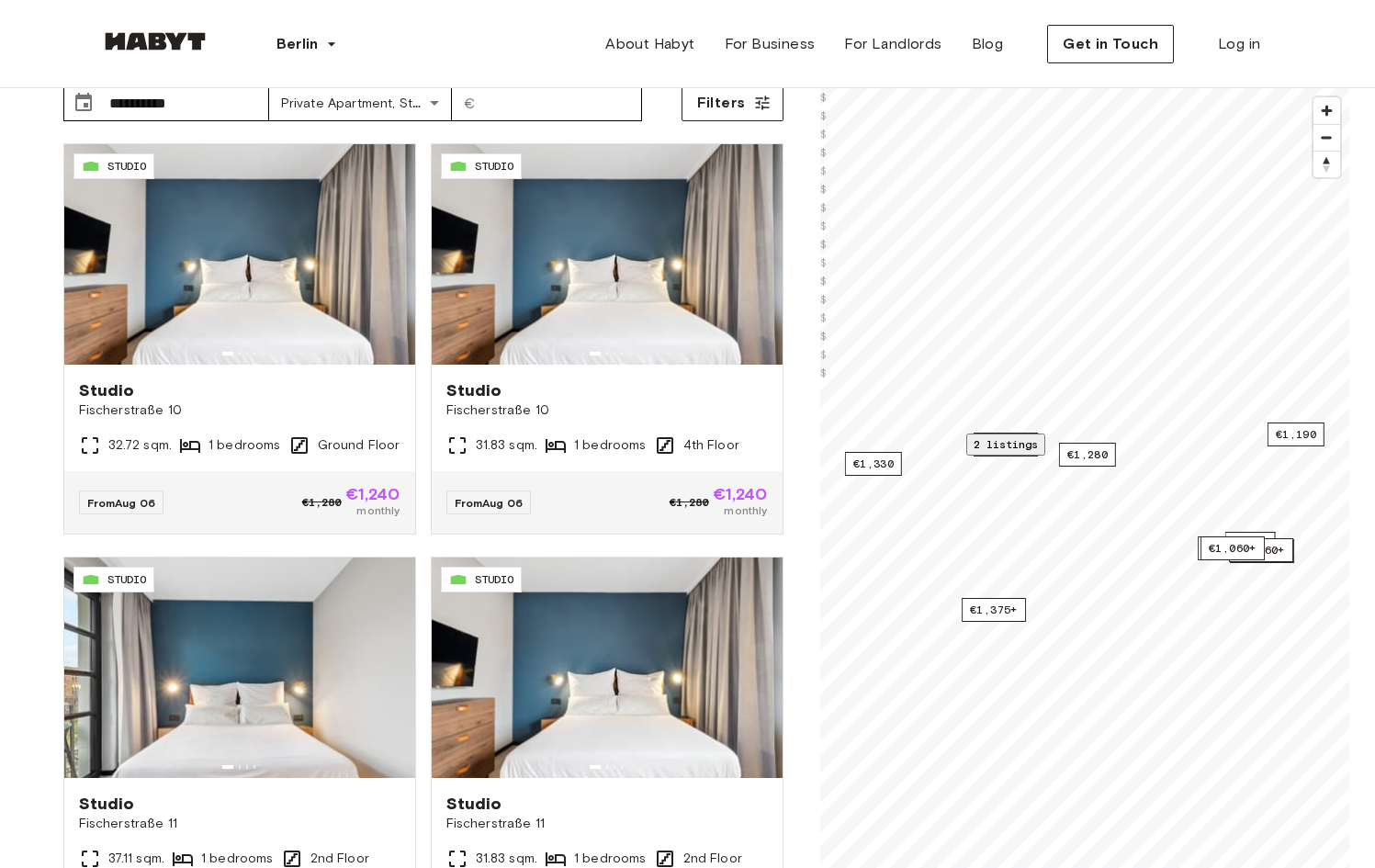 click on "Lisa-Fittko-Straße 13 40.3 sqm. 1 bedrooms 6th Floor" at bounding box center (1085, 1761) 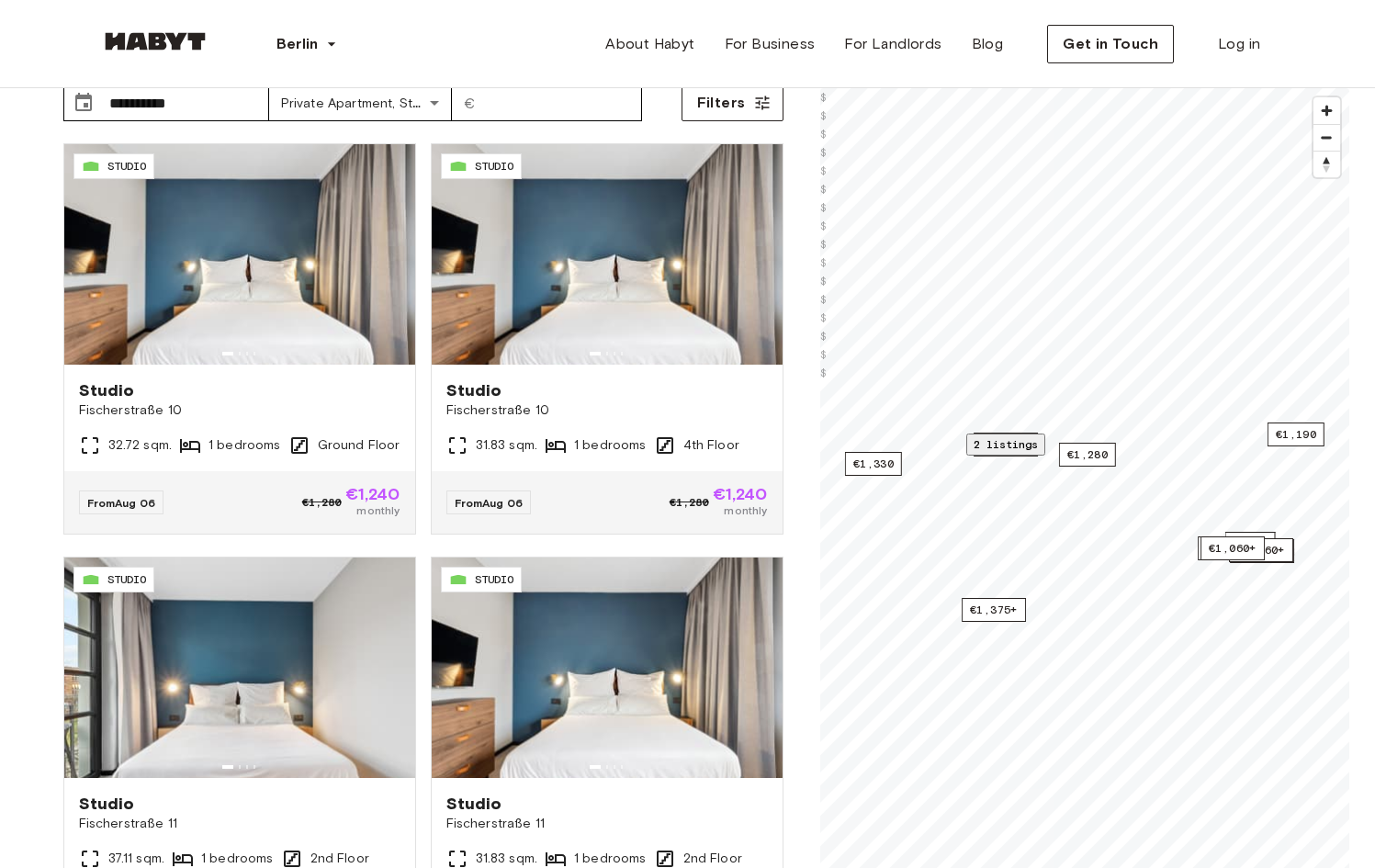 click 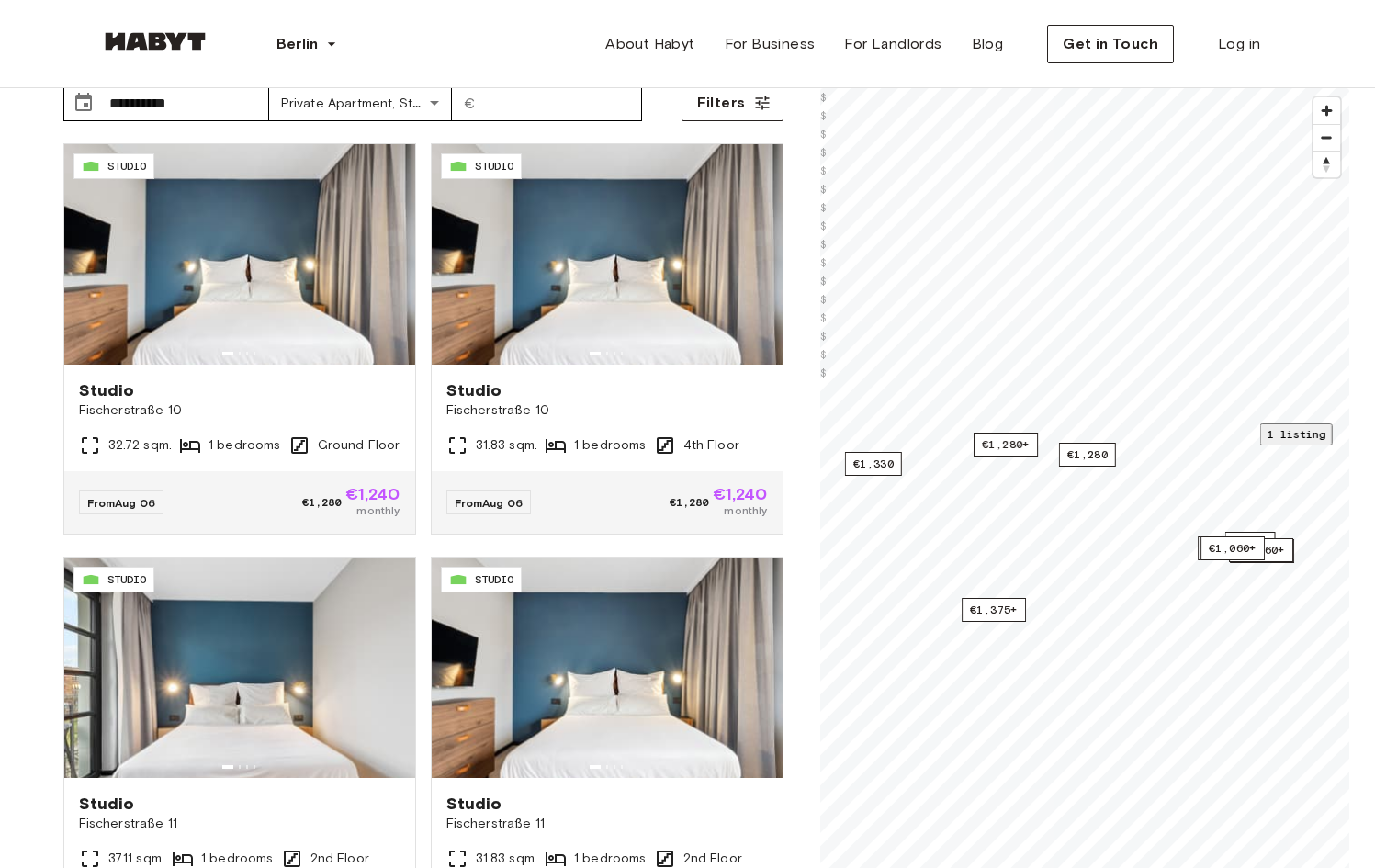 click on "1 listing" at bounding box center (1295, 434) 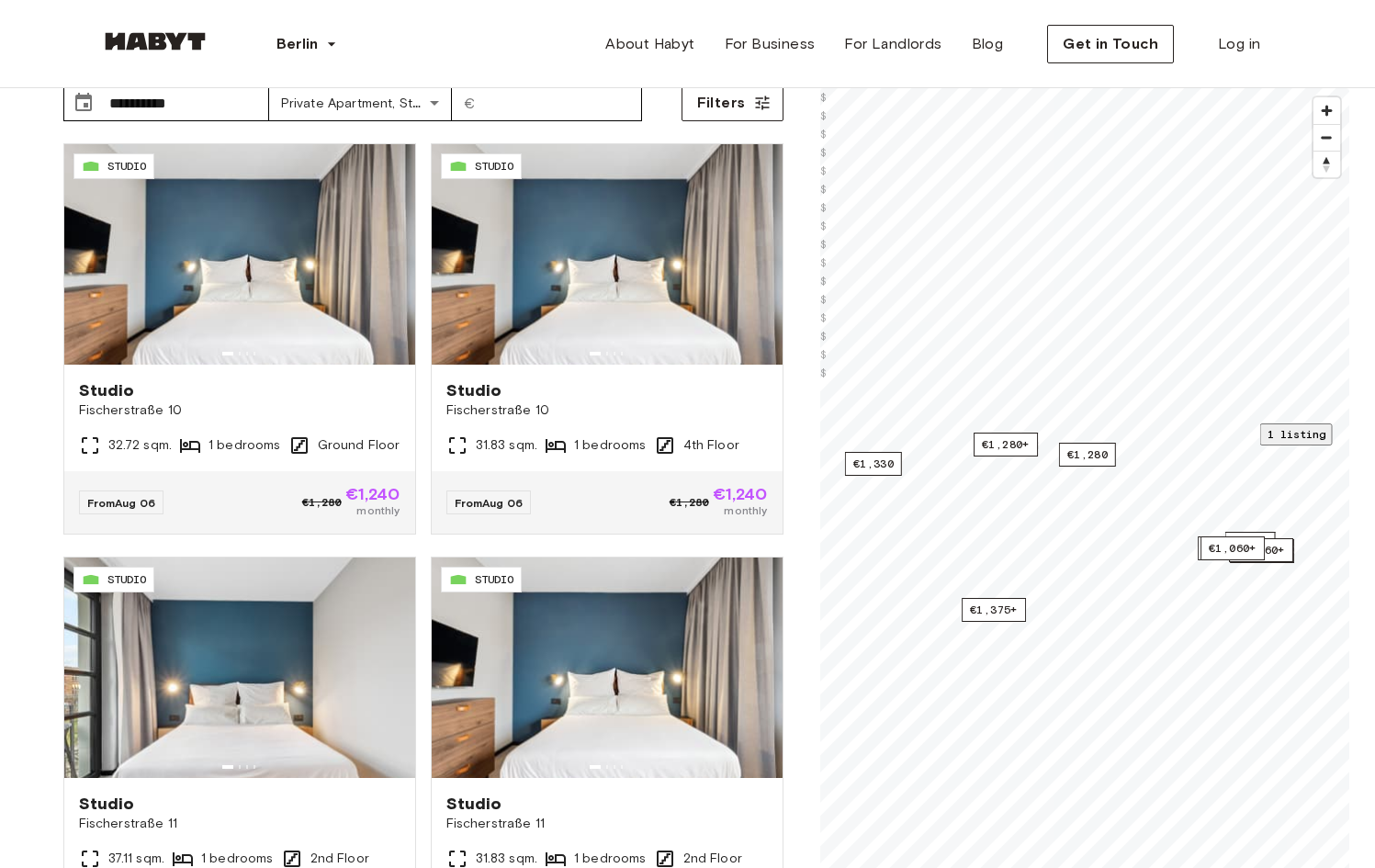 click 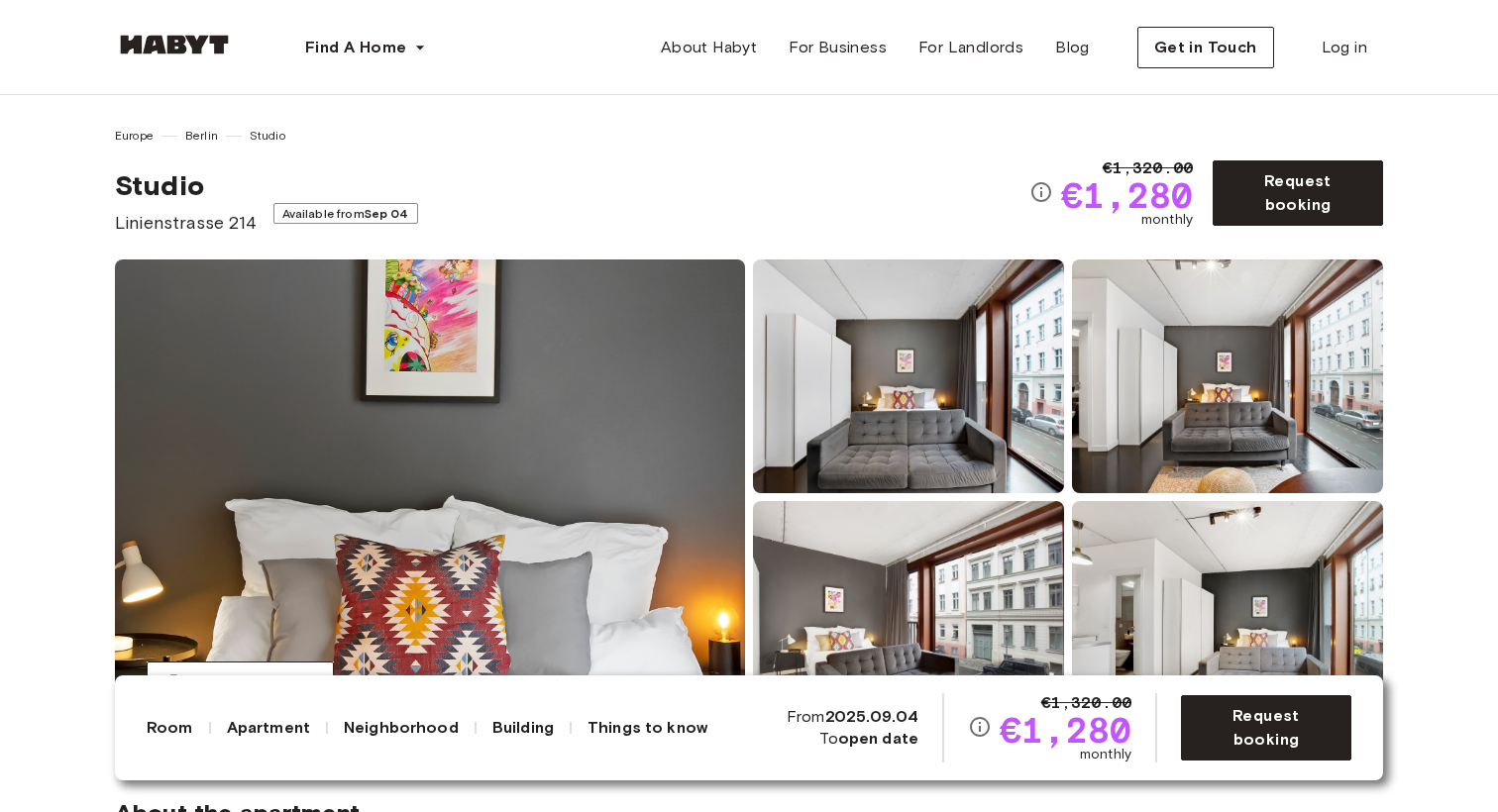 scroll, scrollTop: 0, scrollLeft: 0, axis: both 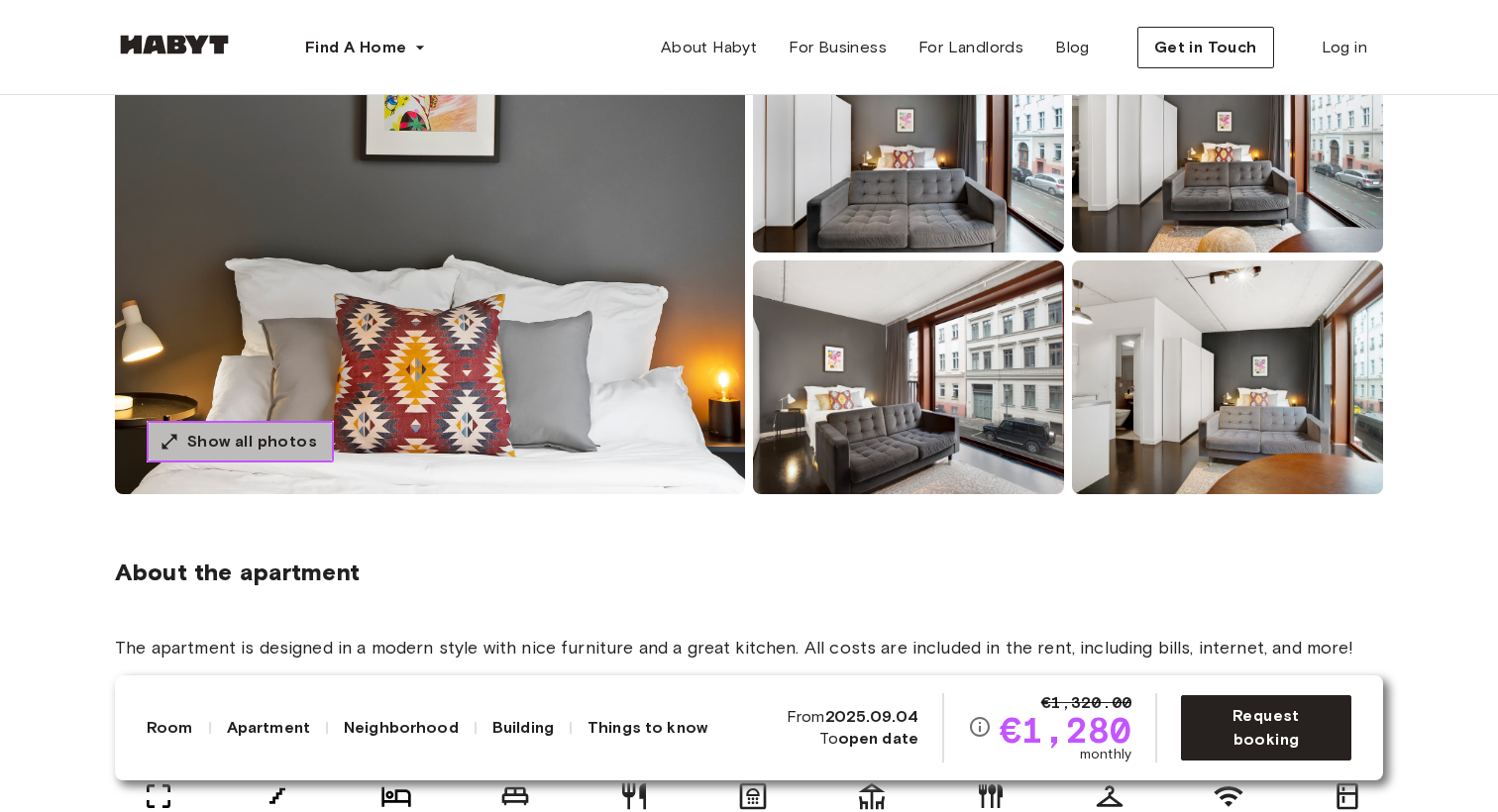 click on "Show all photos" at bounding box center (240, 442) 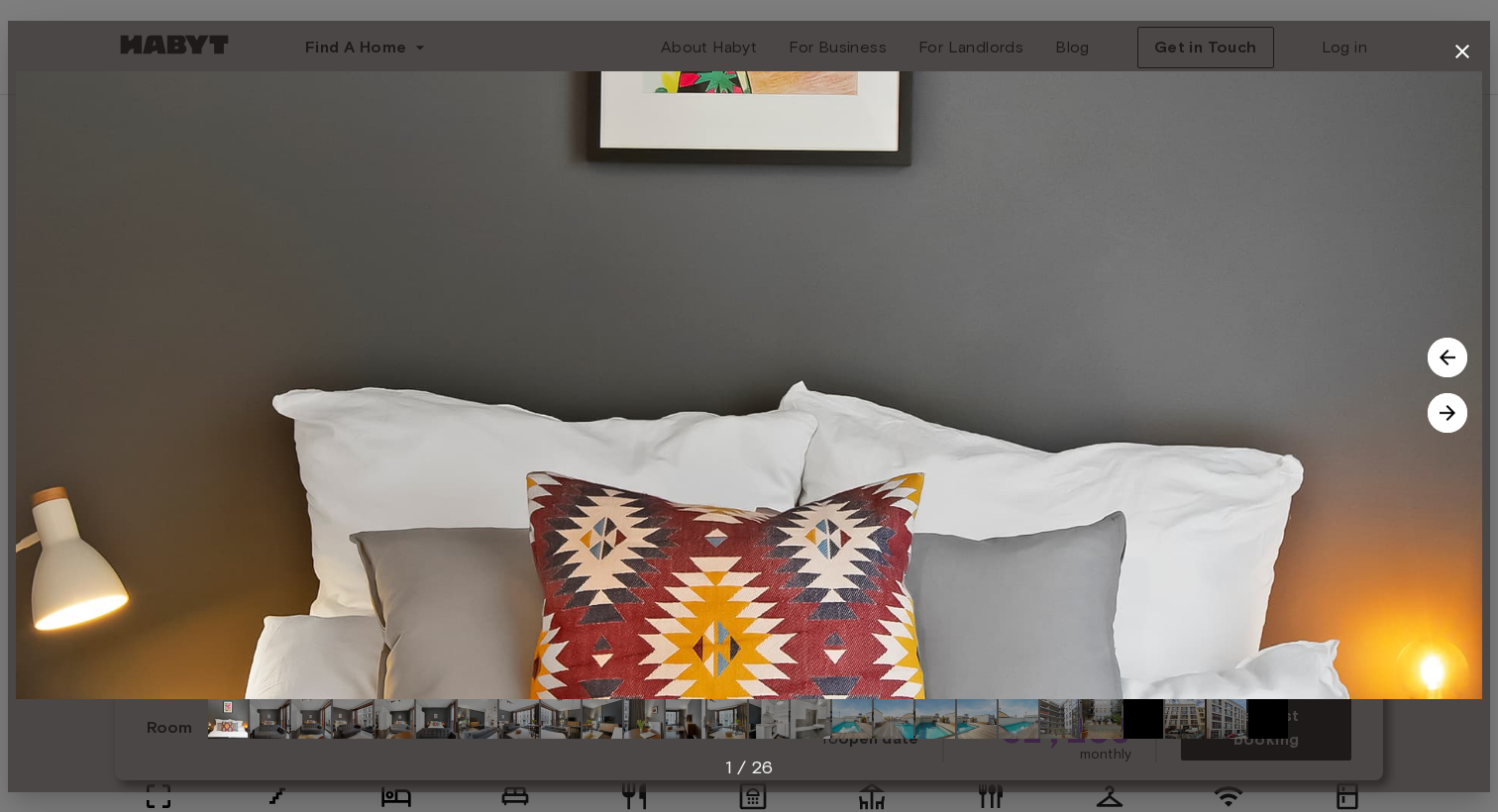 click at bounding box center [1447, 413] 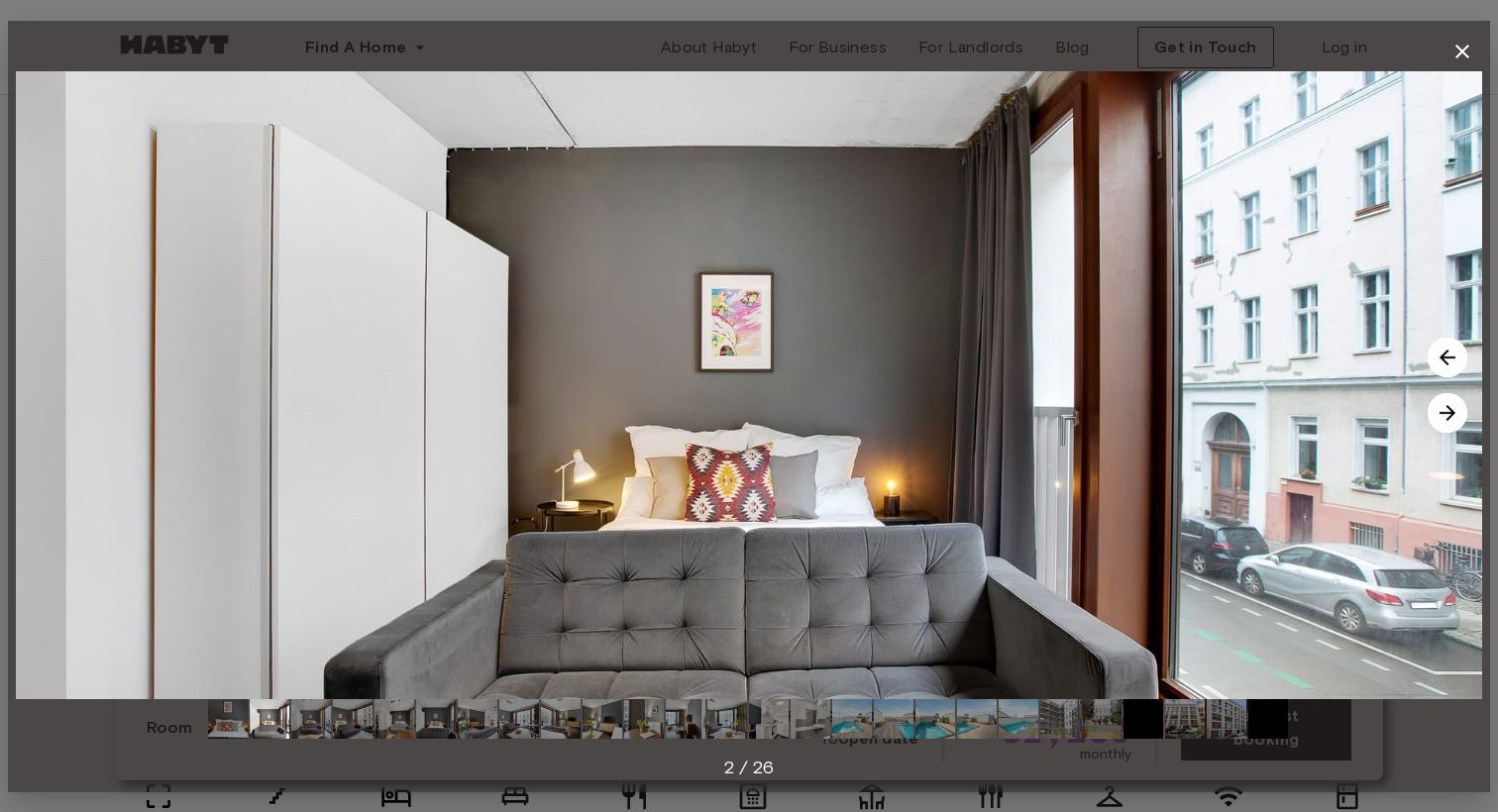 click at bounding box center [1447, 413] 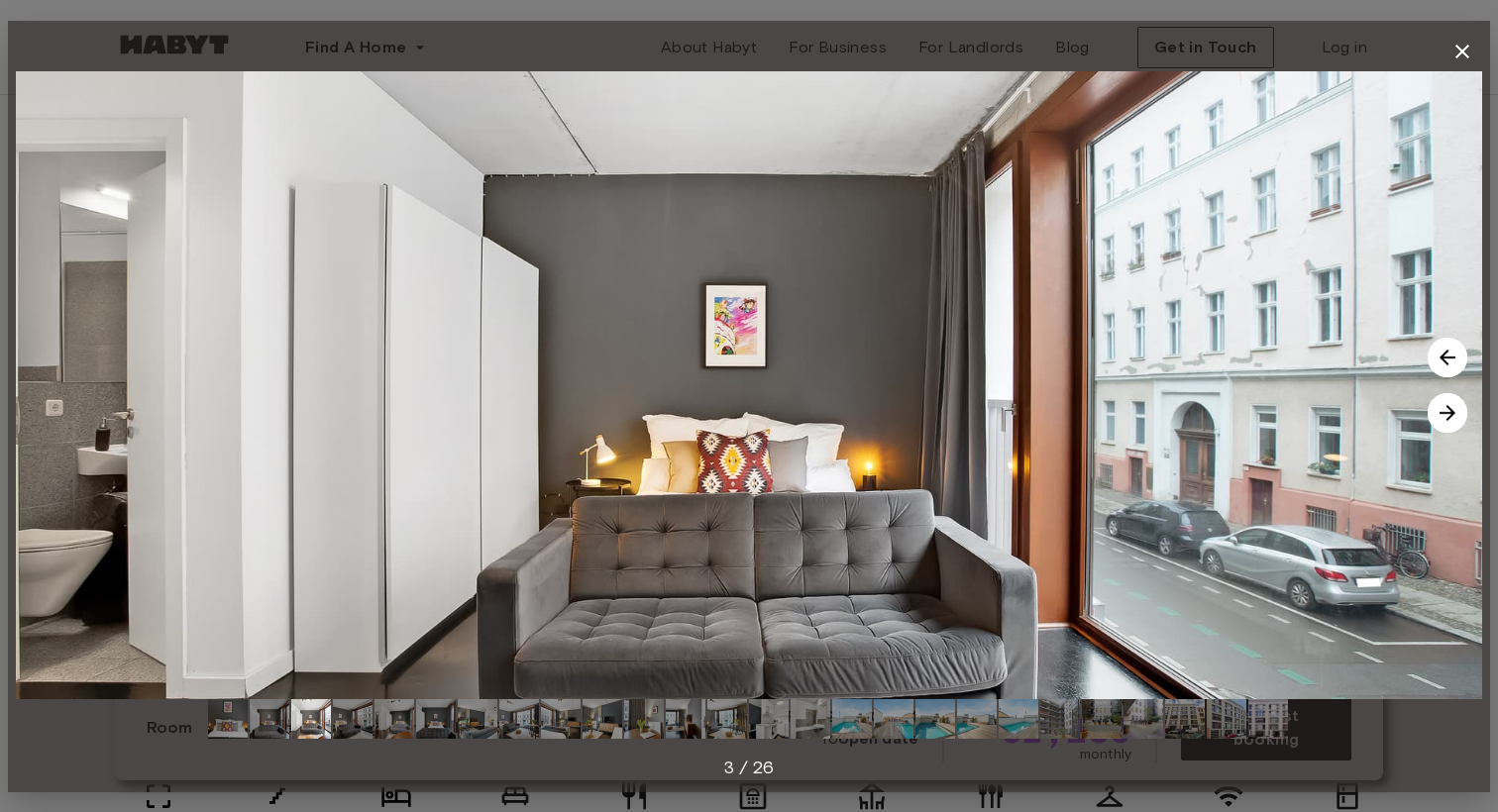 click at bounding box center [749, 385] 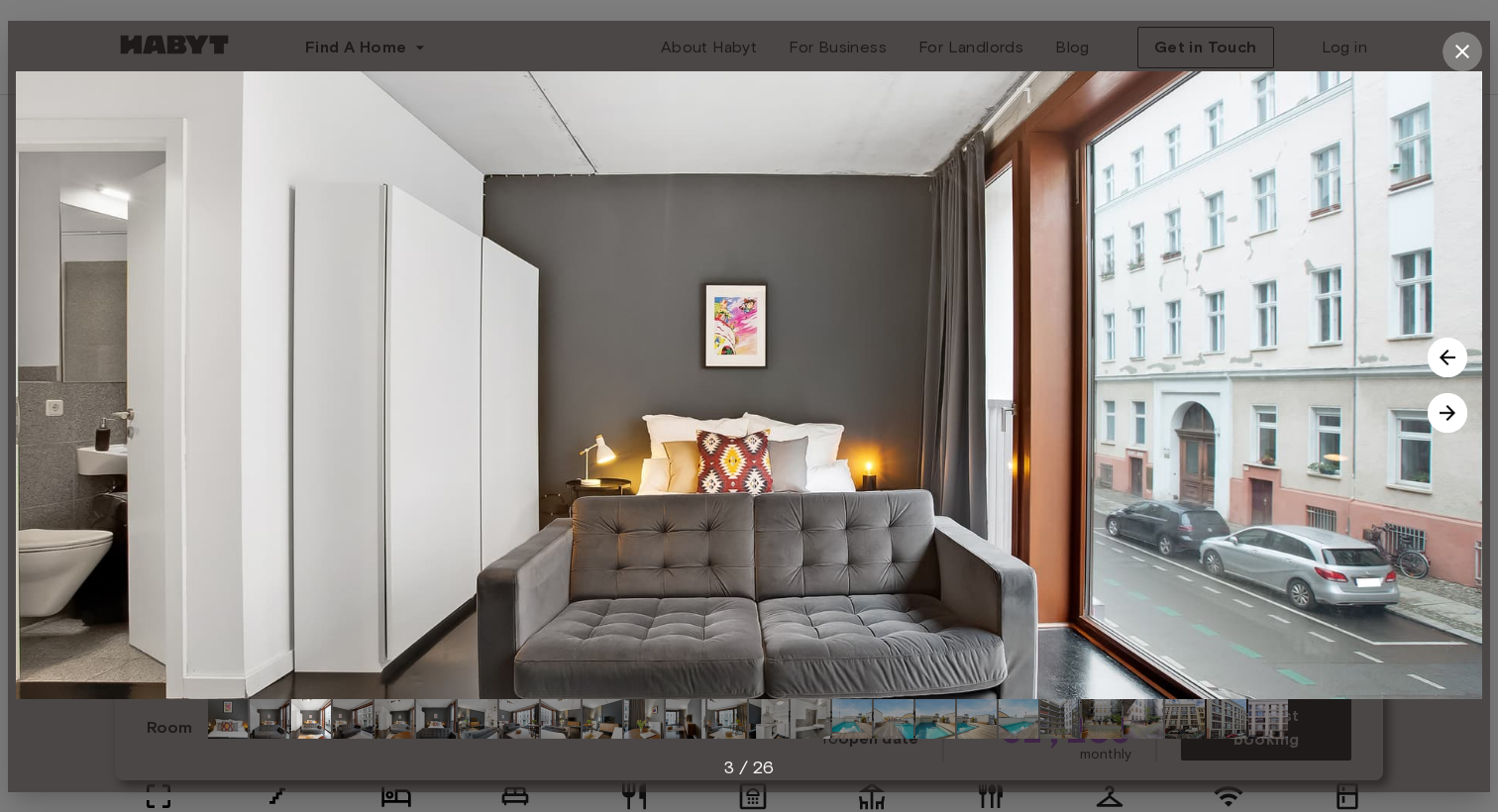 click at bounding box center [1462, 51] 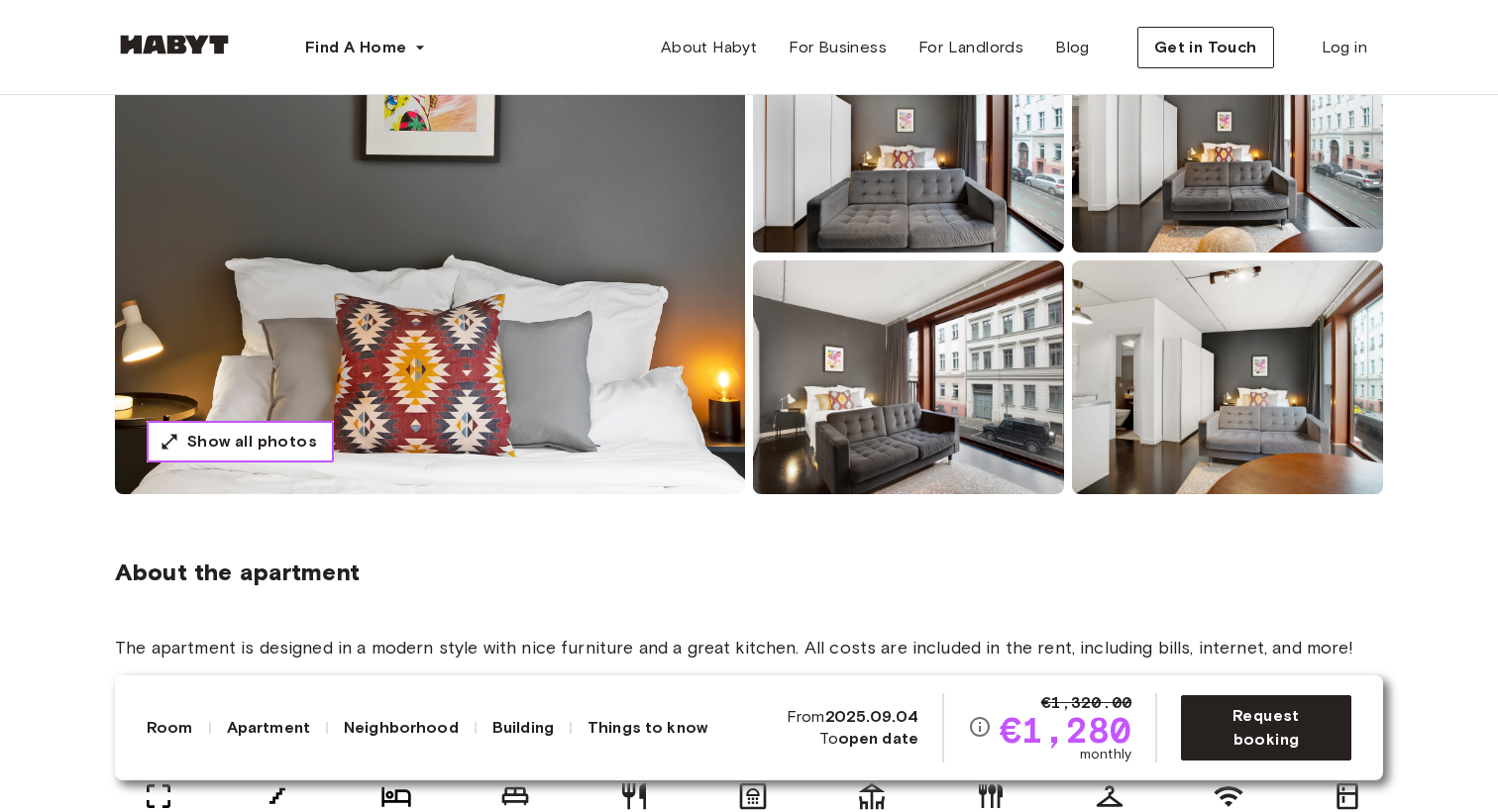click on "Show all photos" at bounding box center [240, 442] 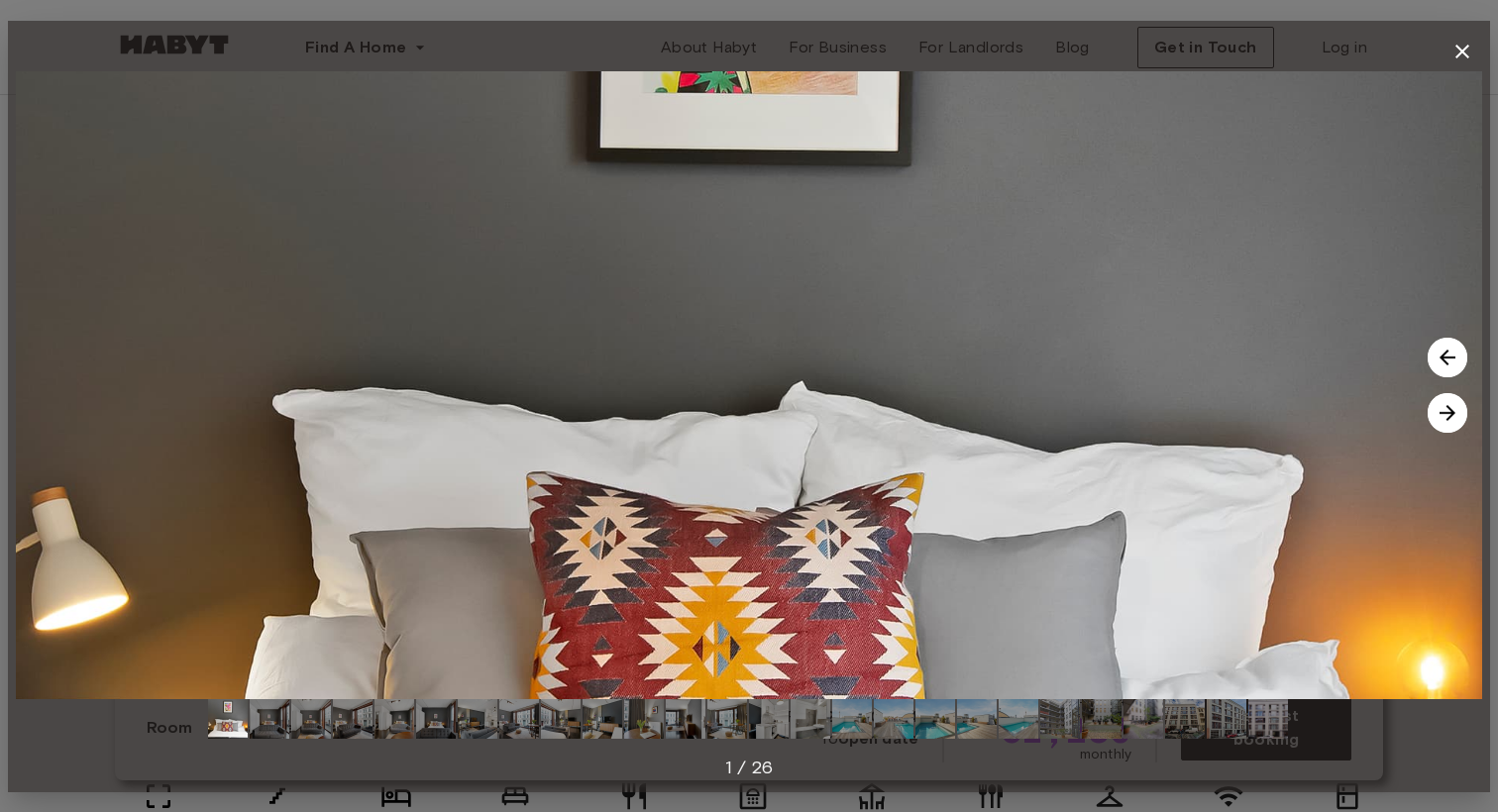 click at bounding box center [269, 719] 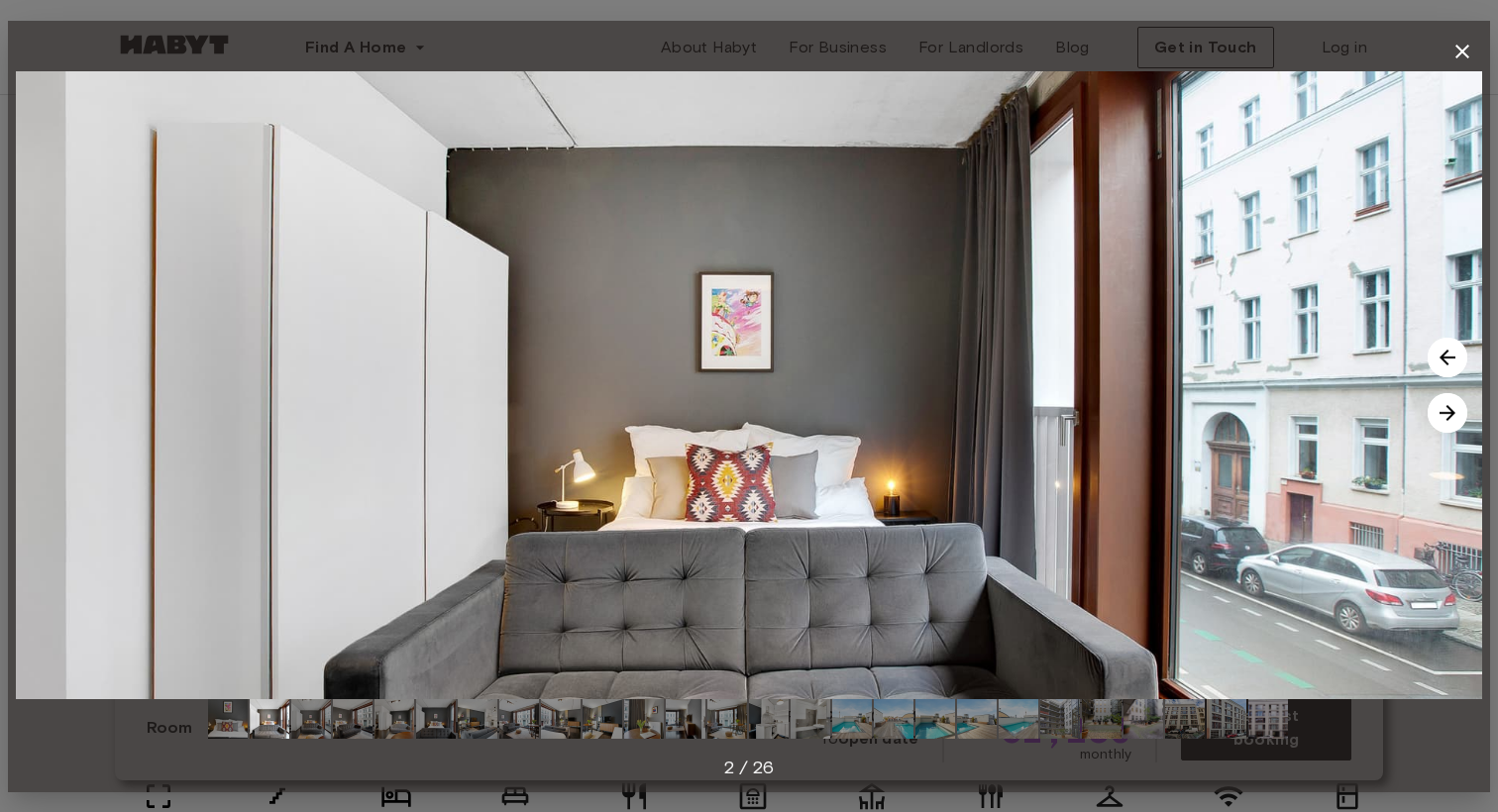 click at bounding box center (269, 719) 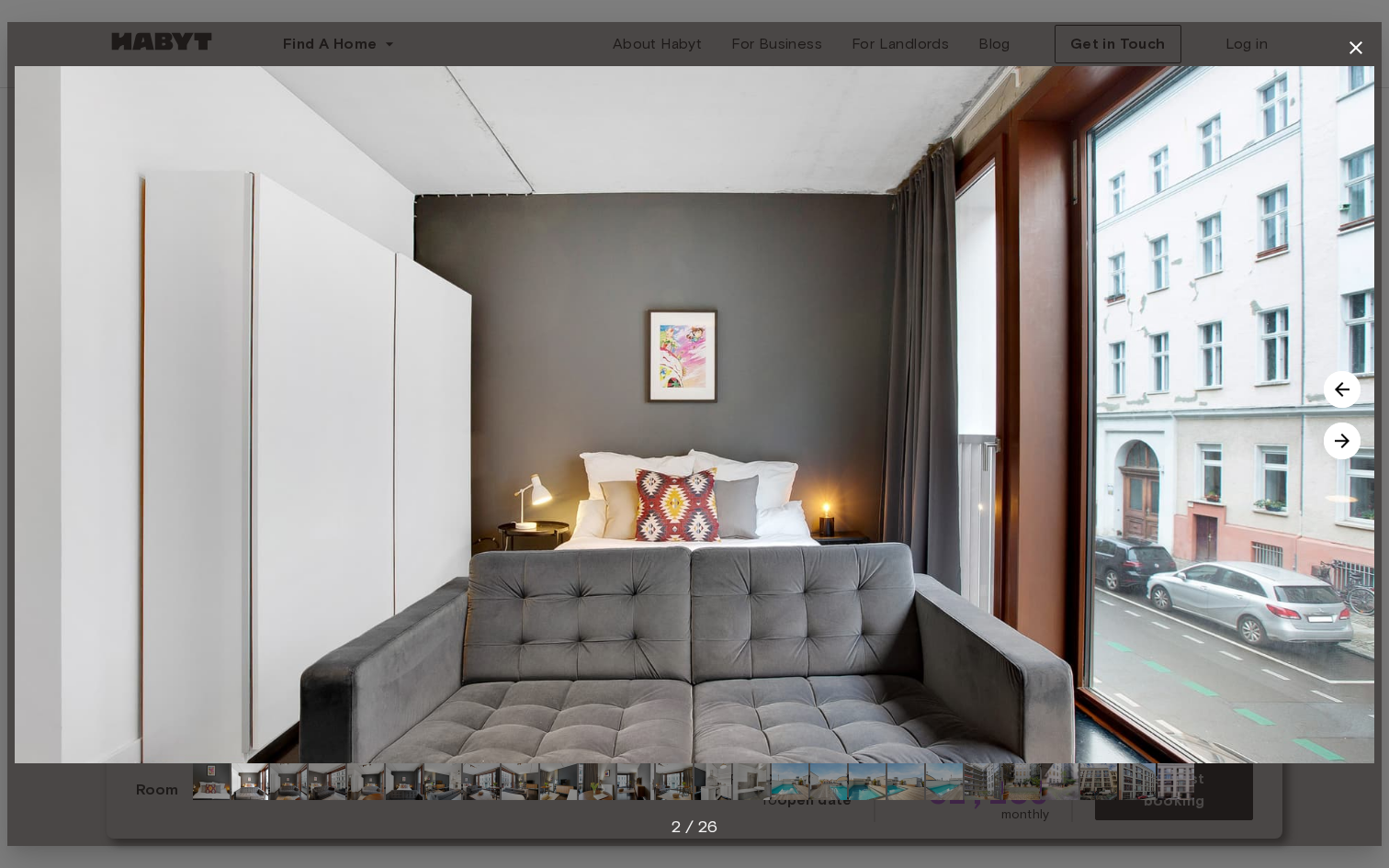 click at bounding box center (250, 782) 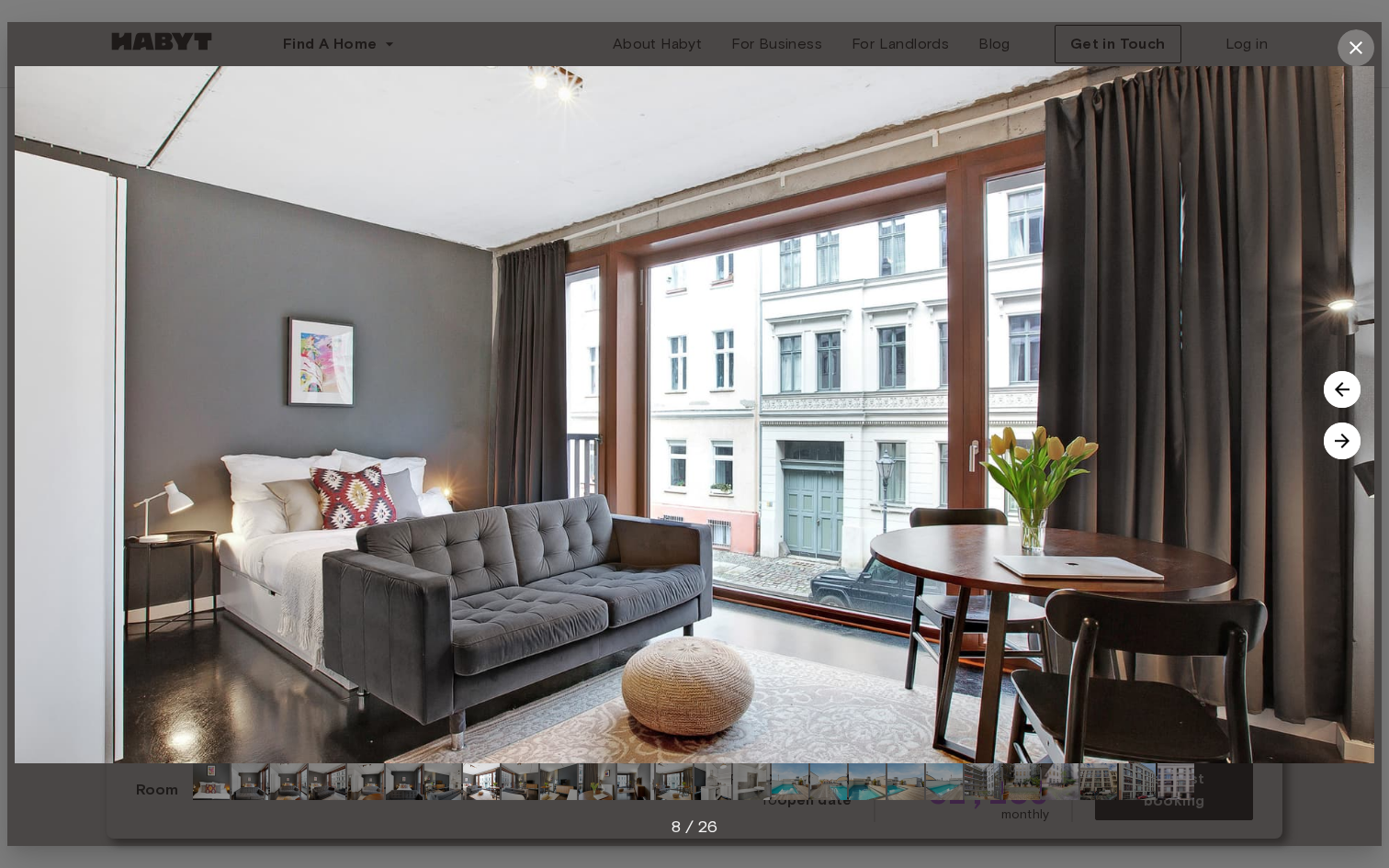 click 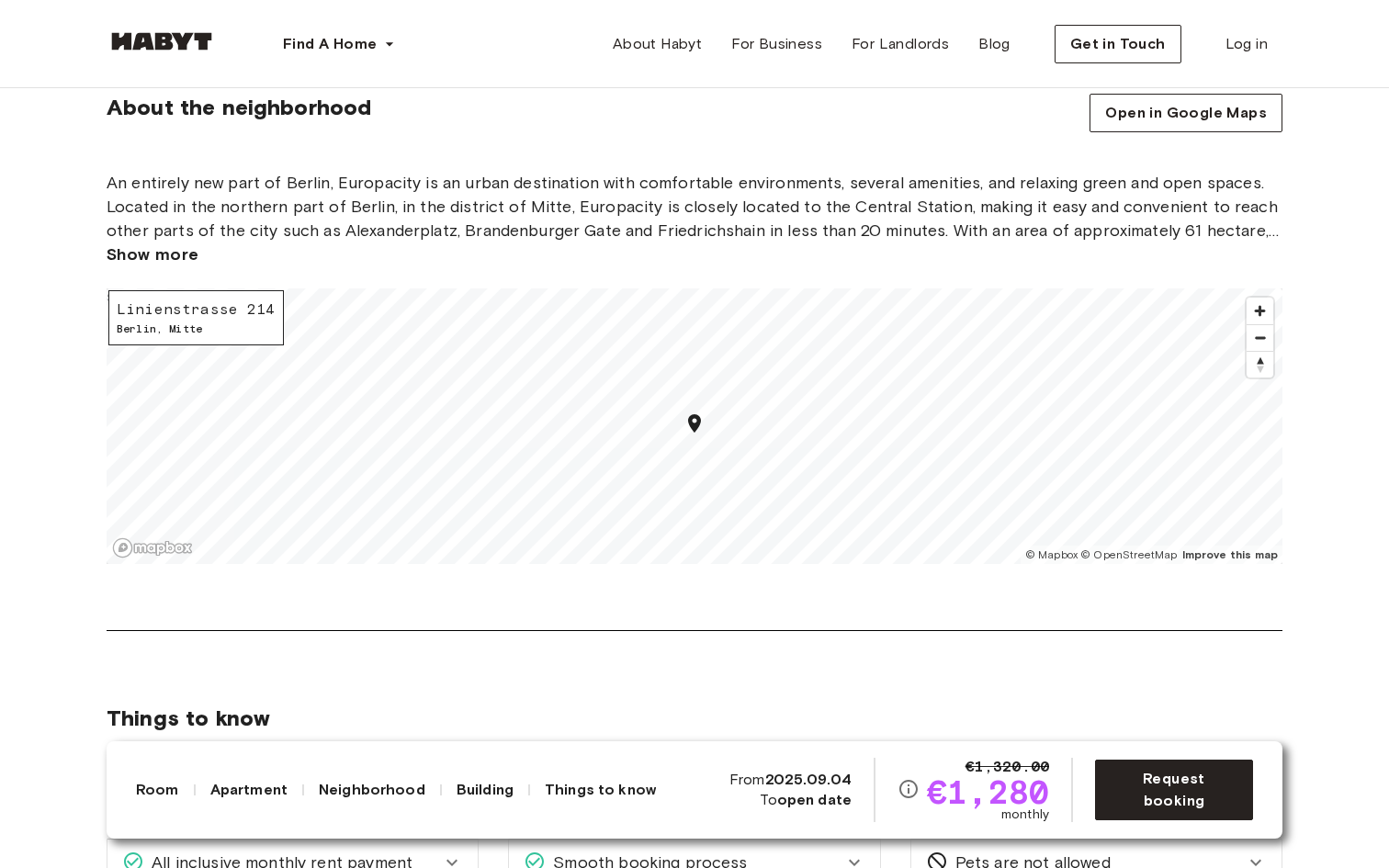scroll, scrollTop: 1663, scrollLeft: 0, axis: vertical 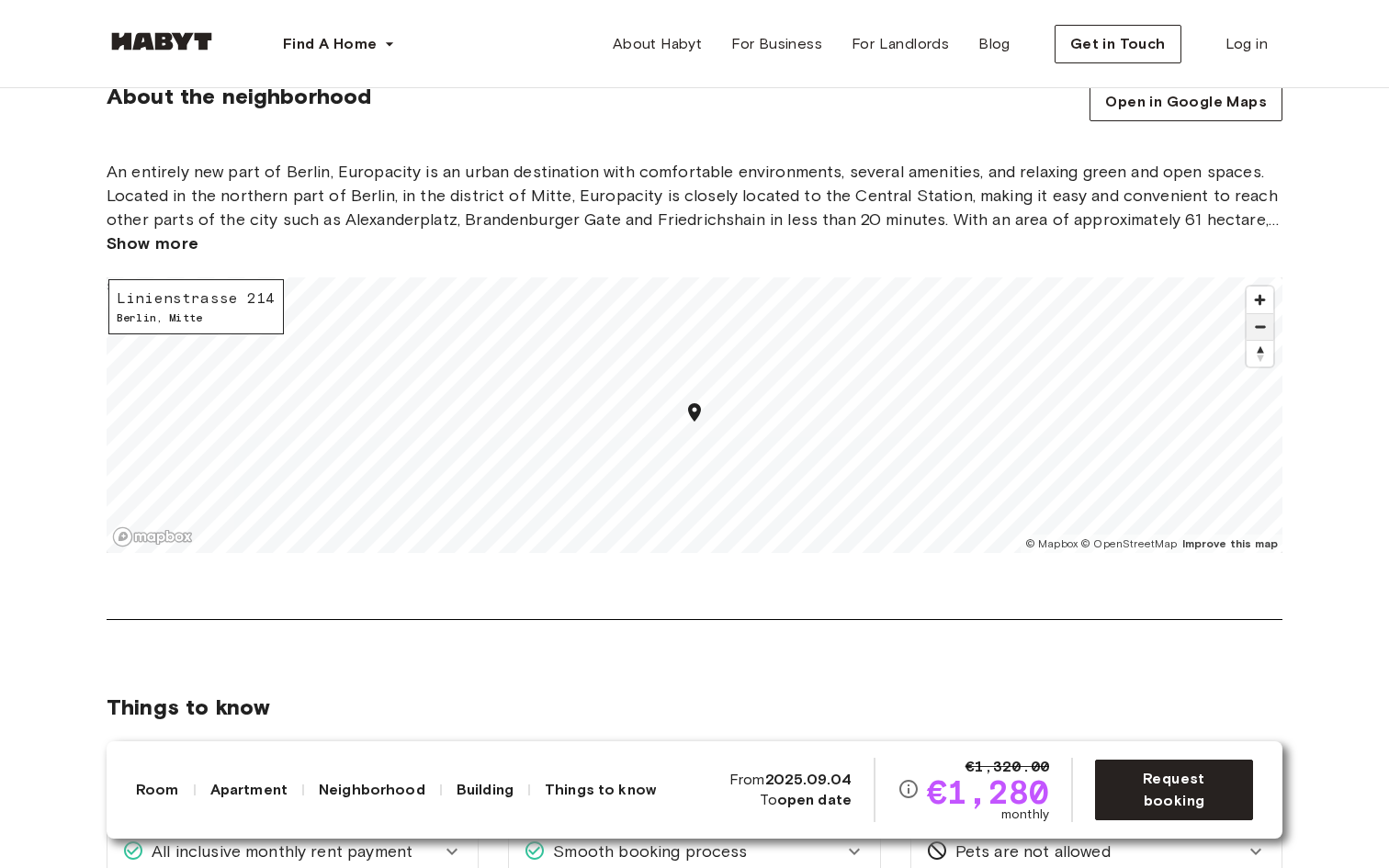 click at bounding box center [1259, 327] 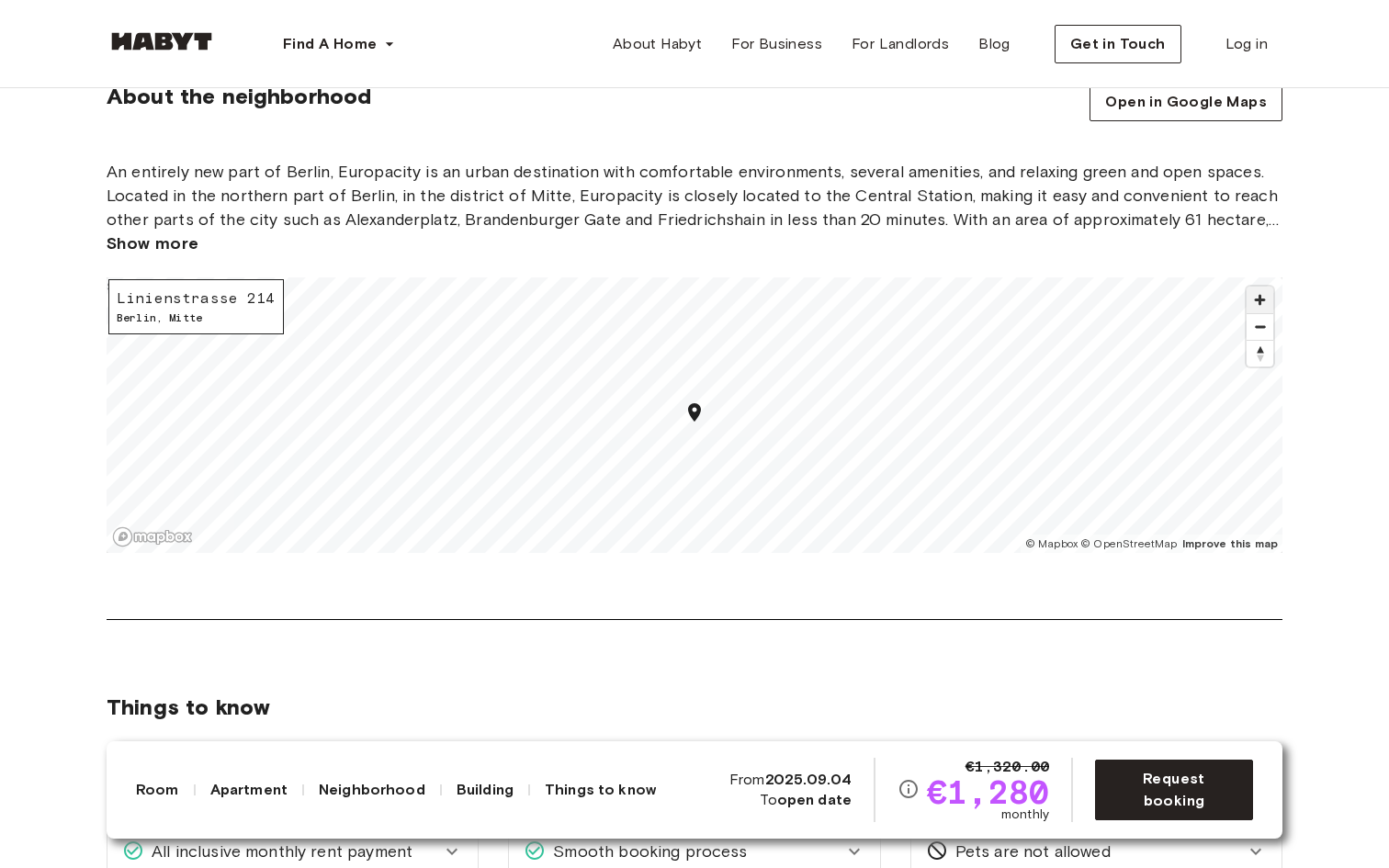 click at bounding box center [1259, 299] 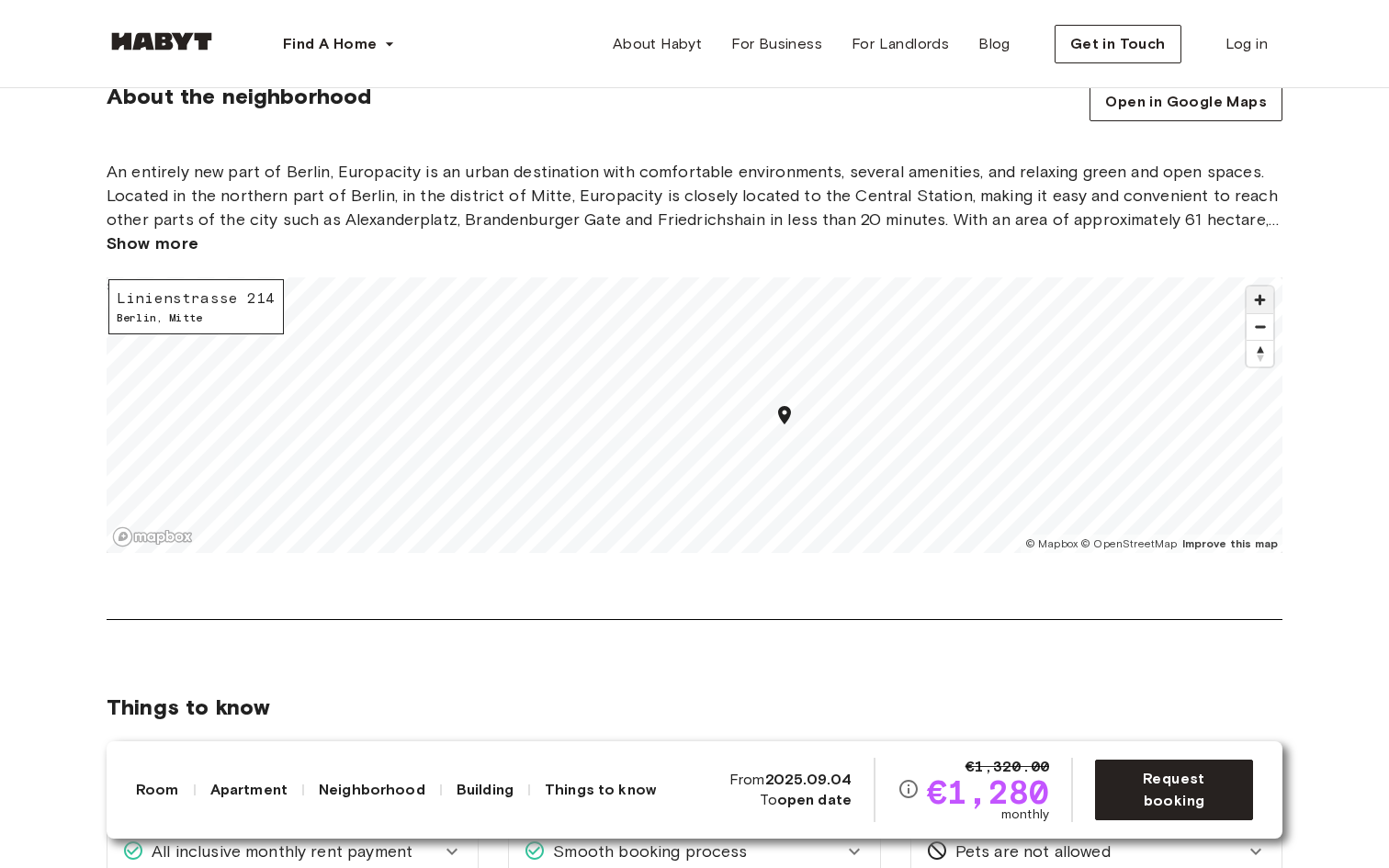click at bounding box center (1259, 299) 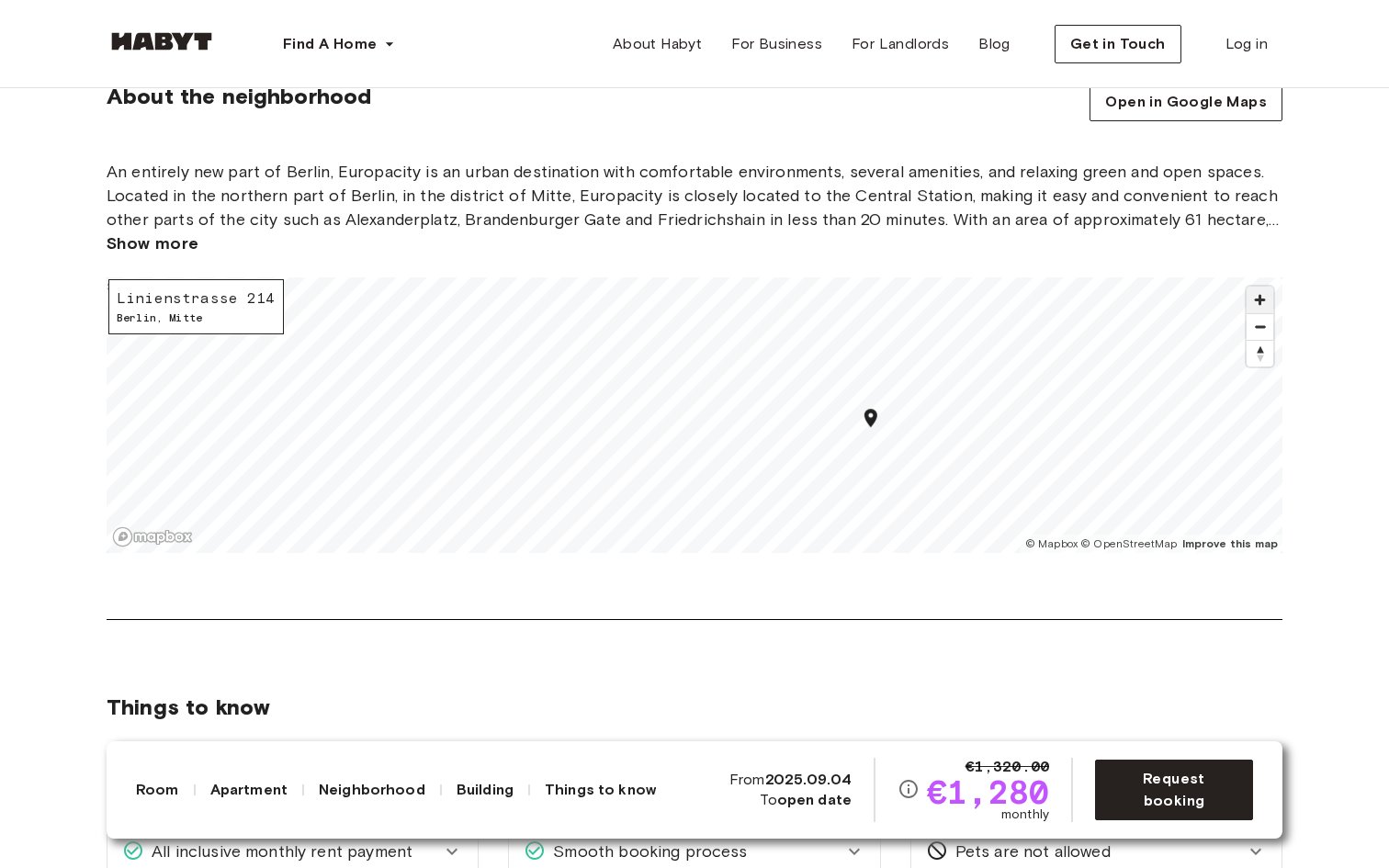 click at bounding box center [1259, 299] 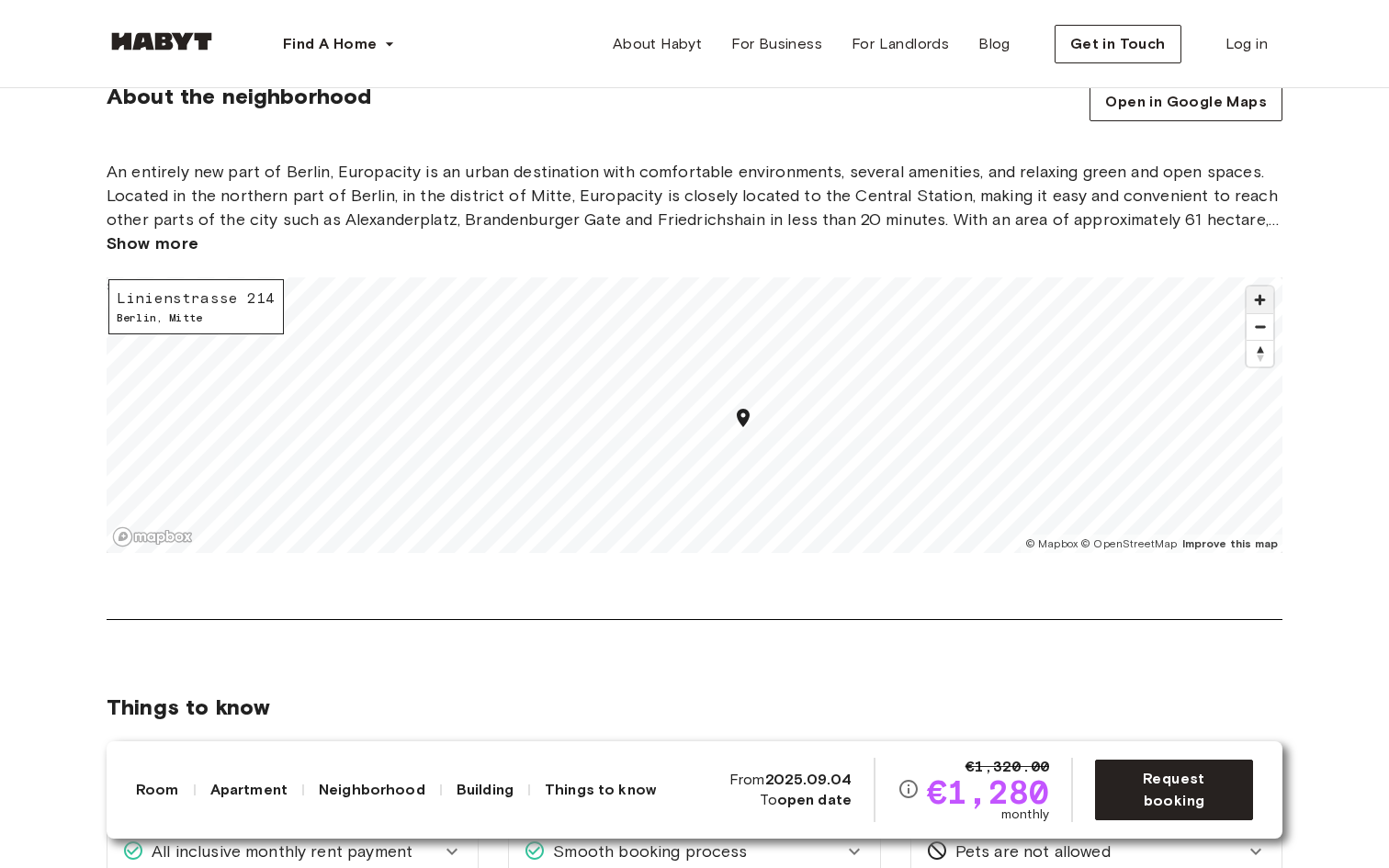 click at bounding box center (1259, 299) 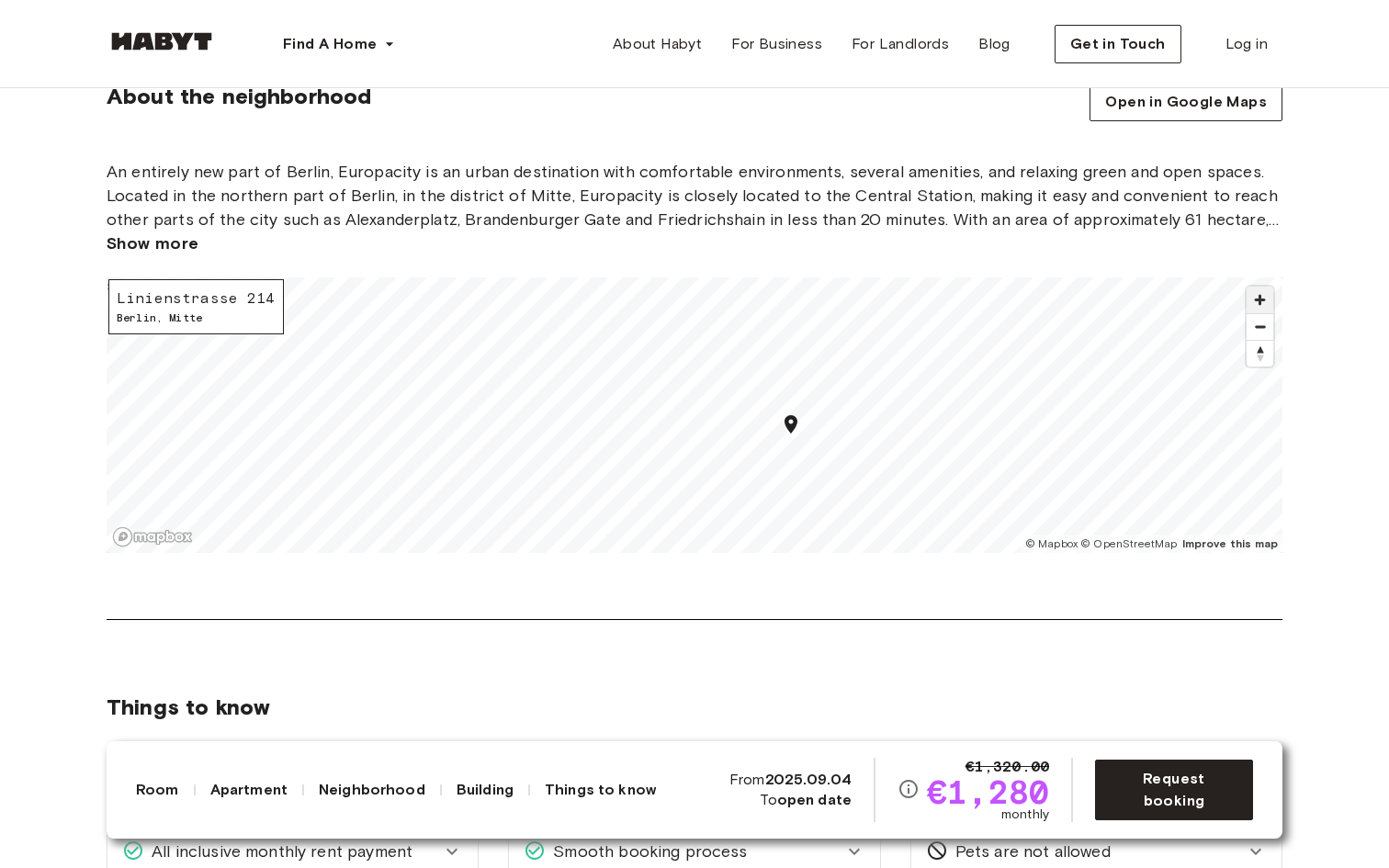 click at bounding box center [1259, 299] 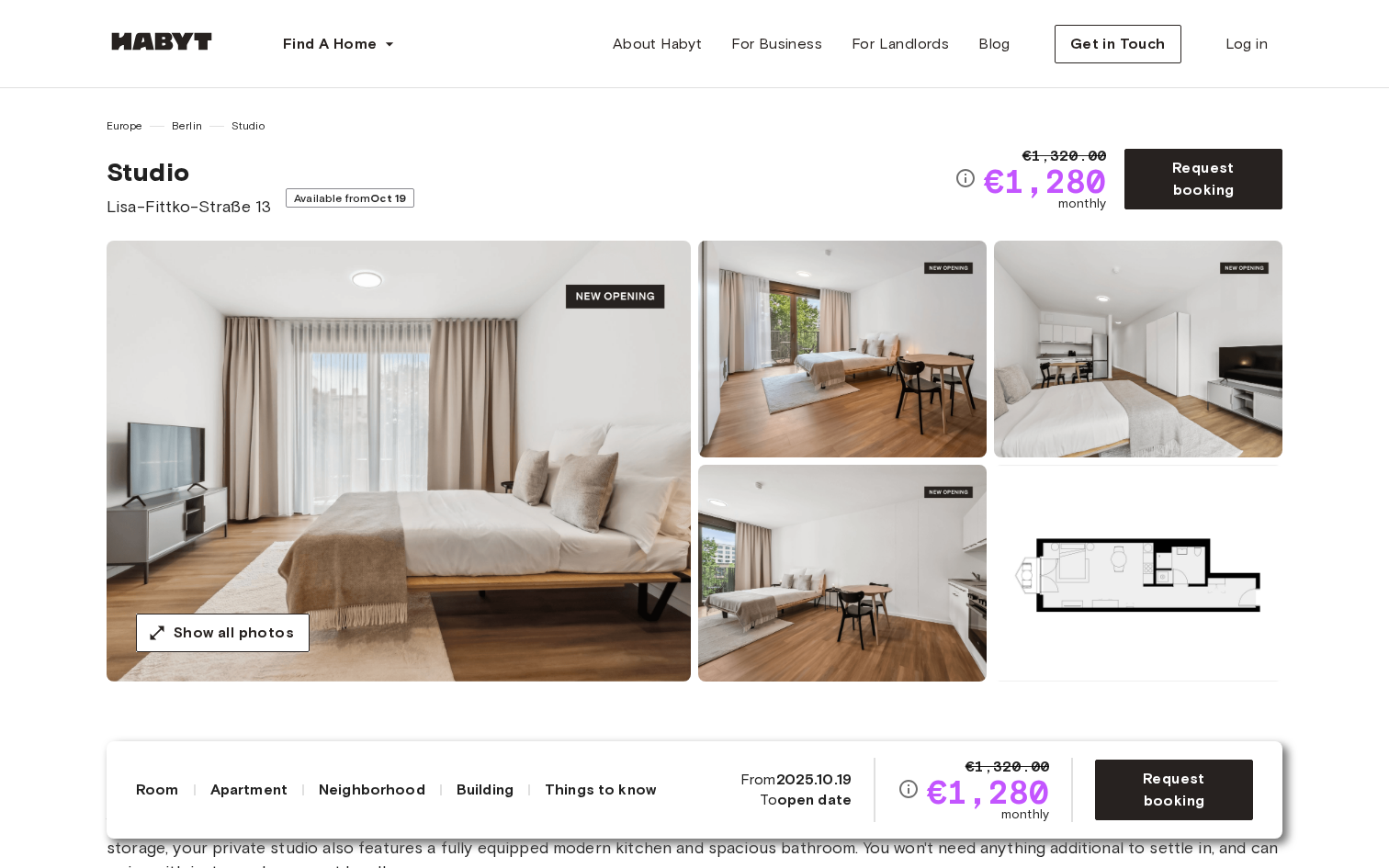 scroll, scrollTop: 0, scrollLeft: 0, axis: both 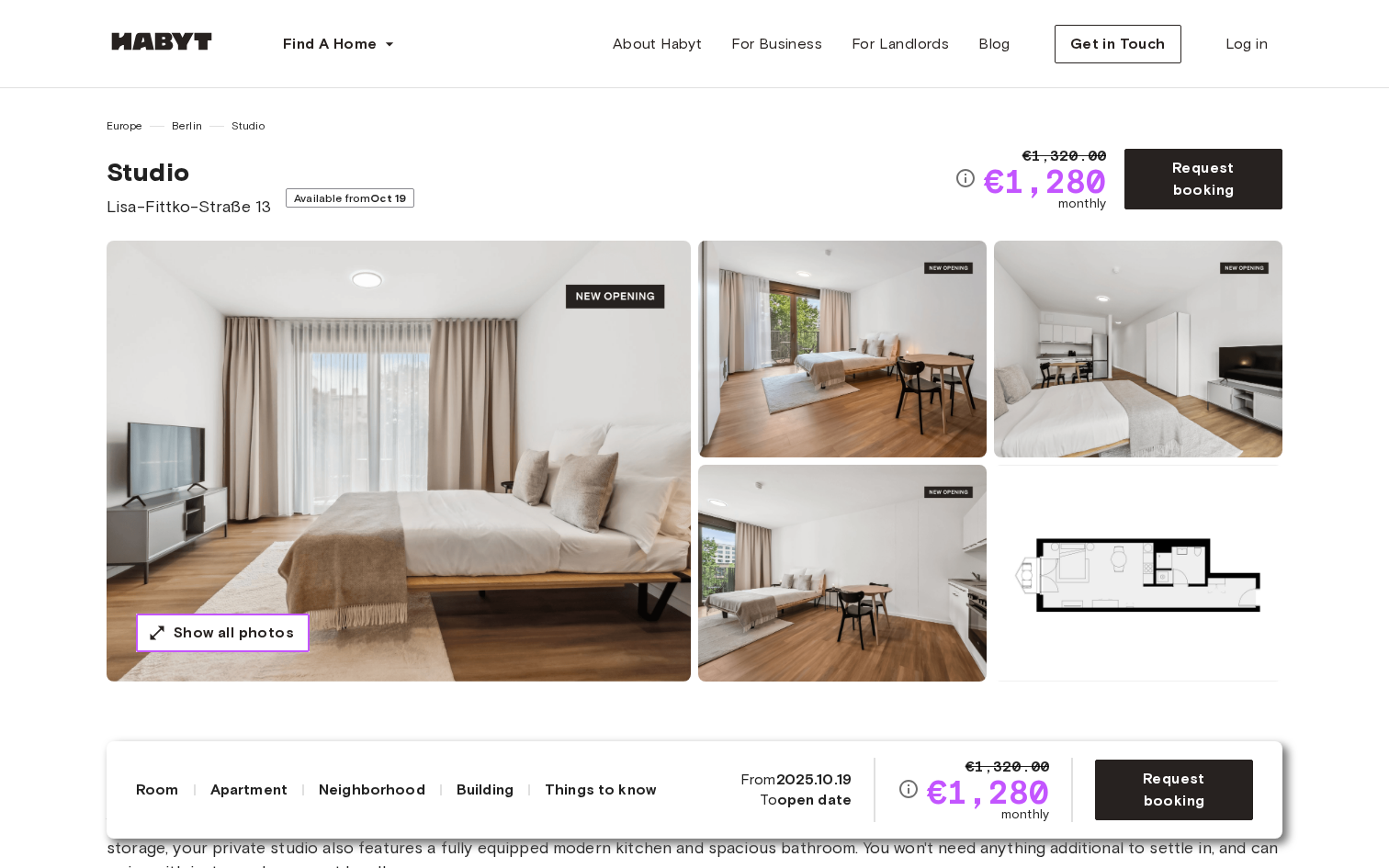 click on "Show all photos" at bounding box center [233, 633] 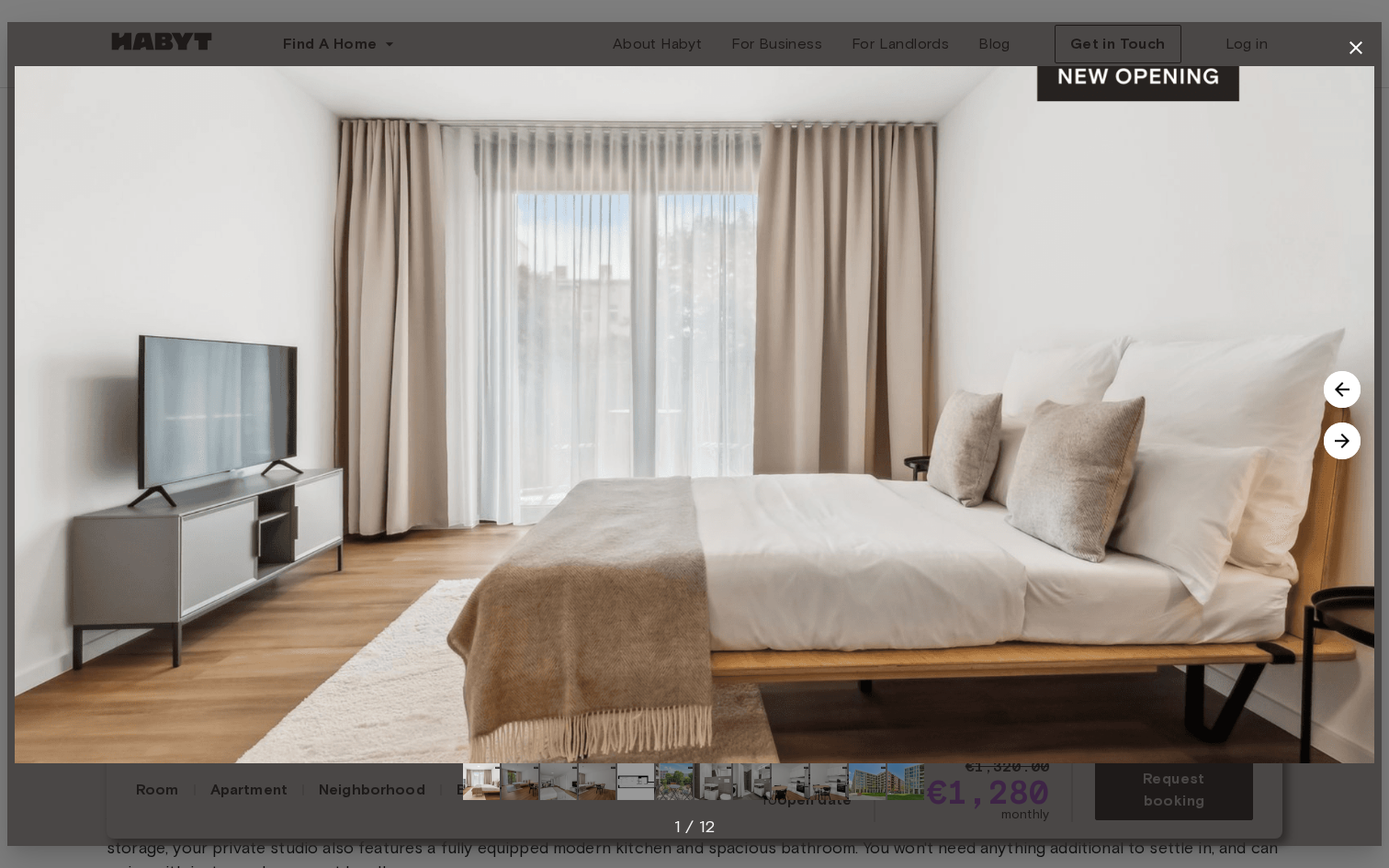 click at bounding box center (1342, 441) 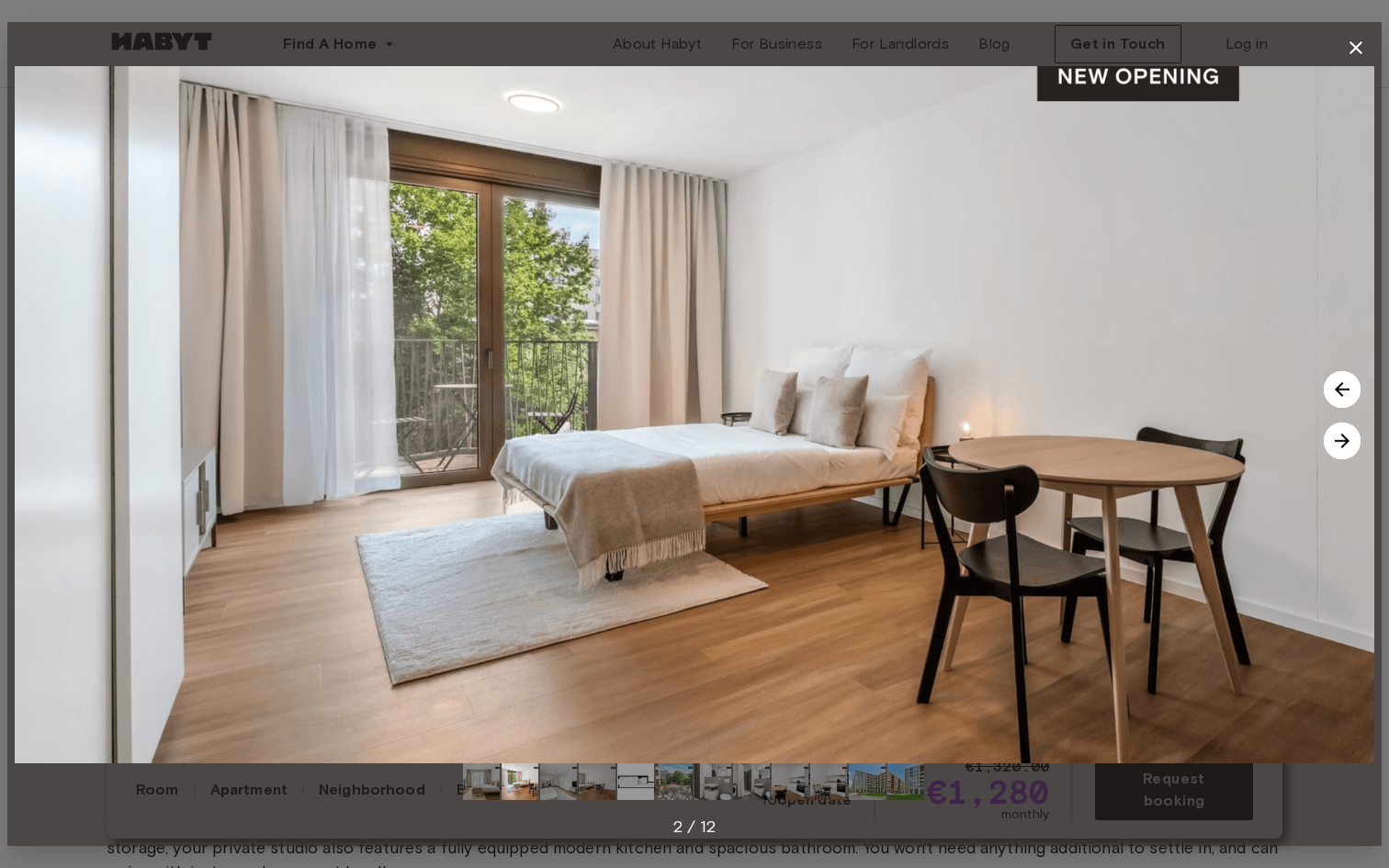 click at bounding box center (1342, 441) 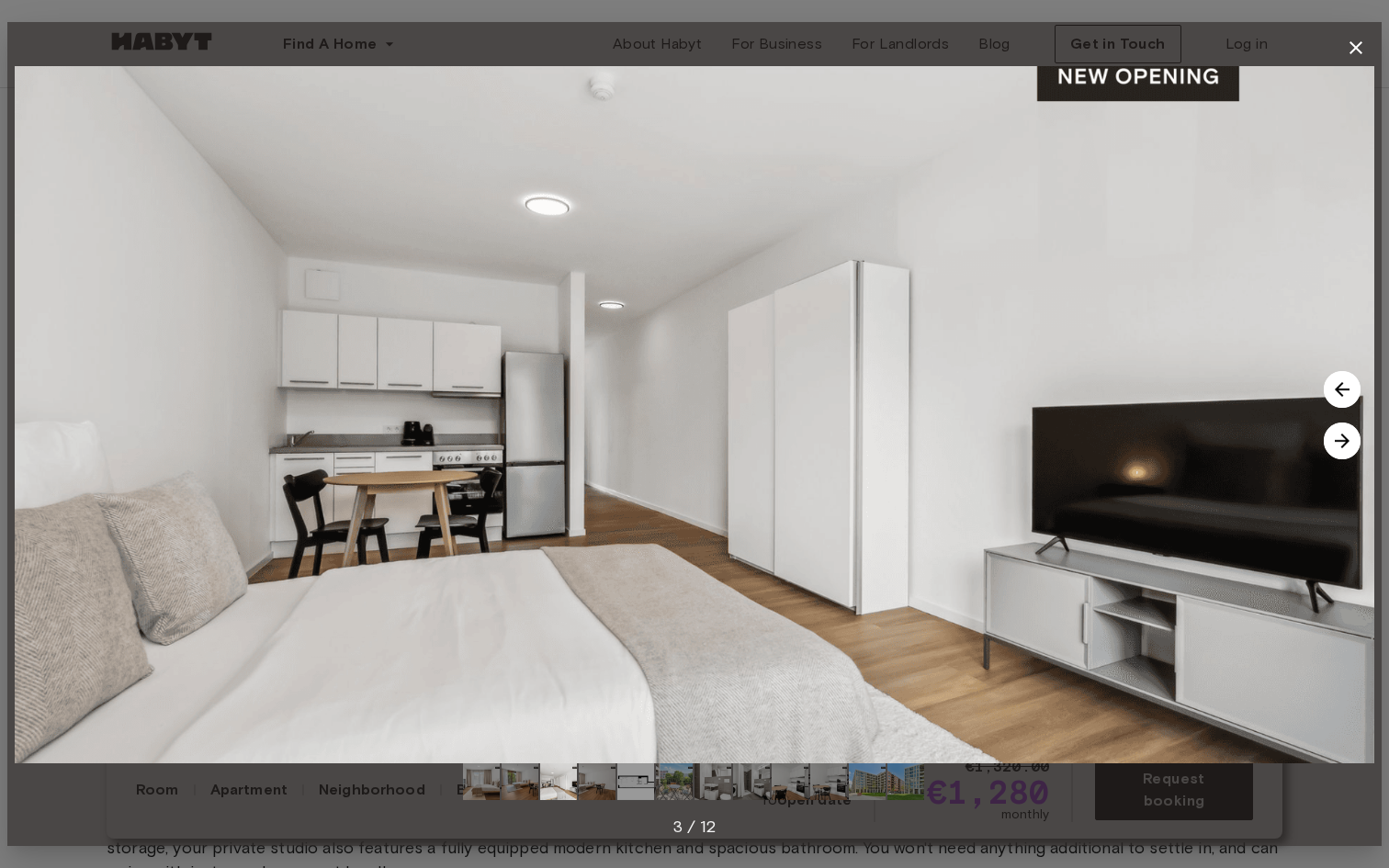 click at bounding box center (1342, 441) 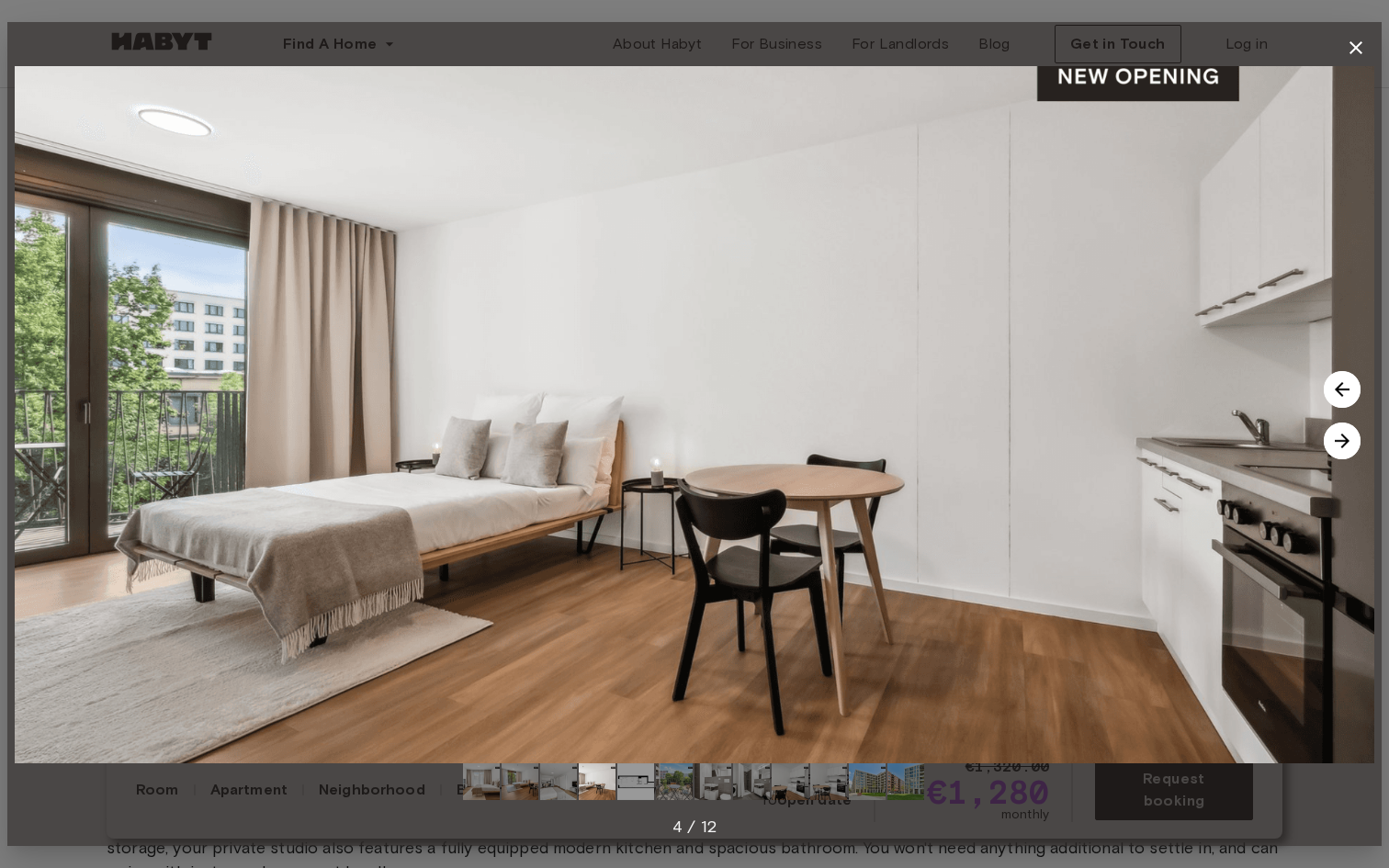 click at bounding box center [1342, 441] 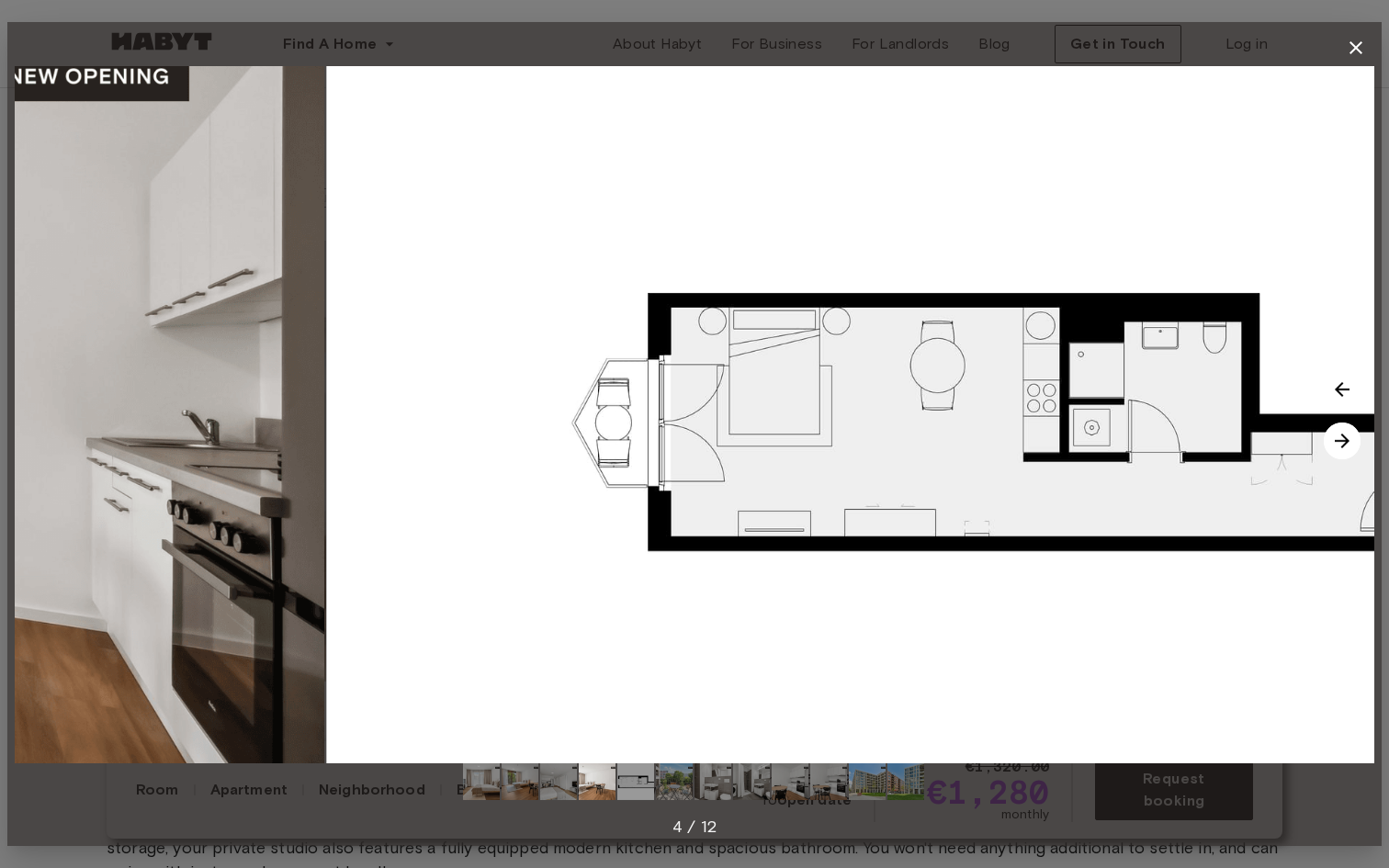 click at bounding box center (1342, 441) 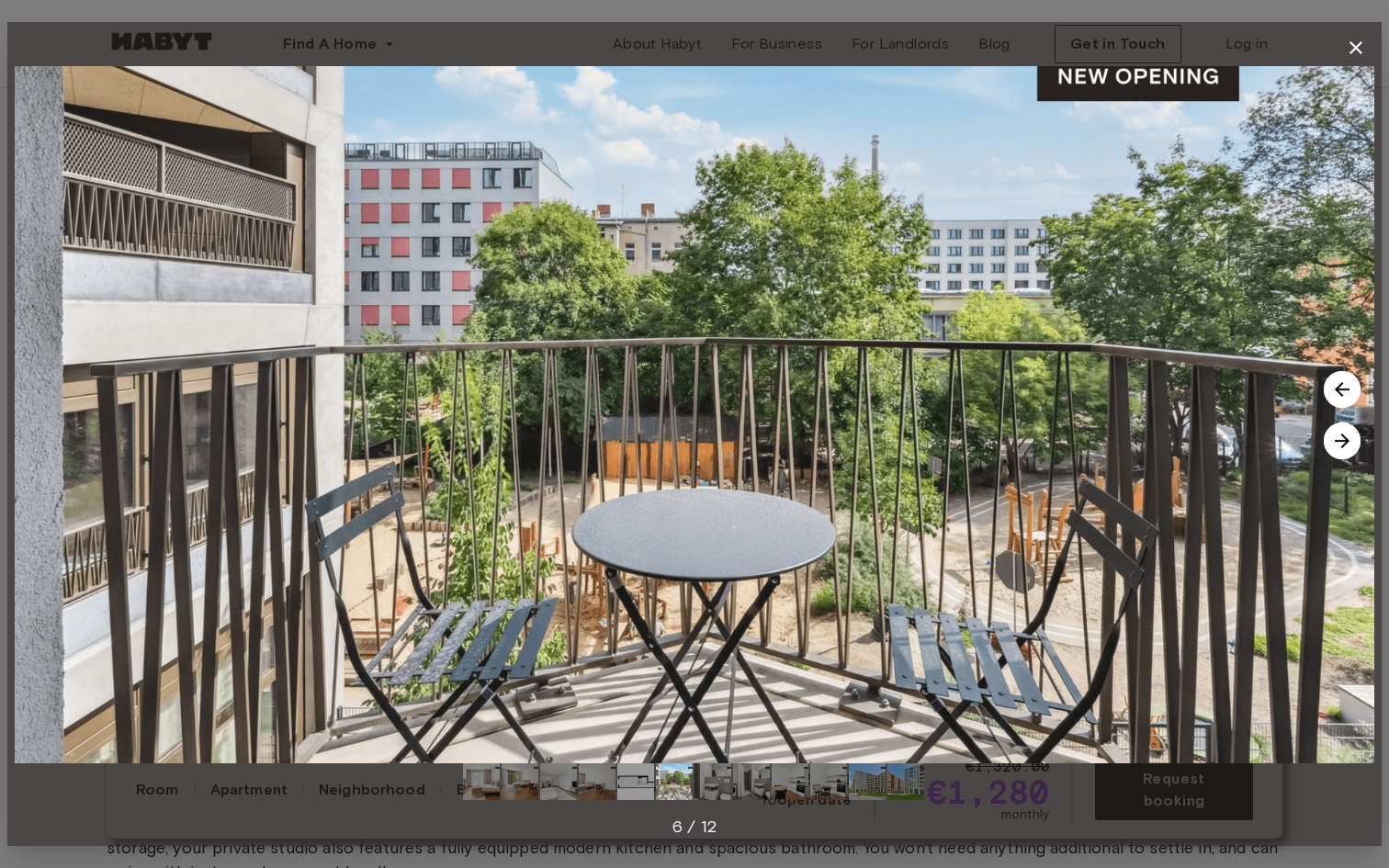 click at bounding box center (1342, 389) 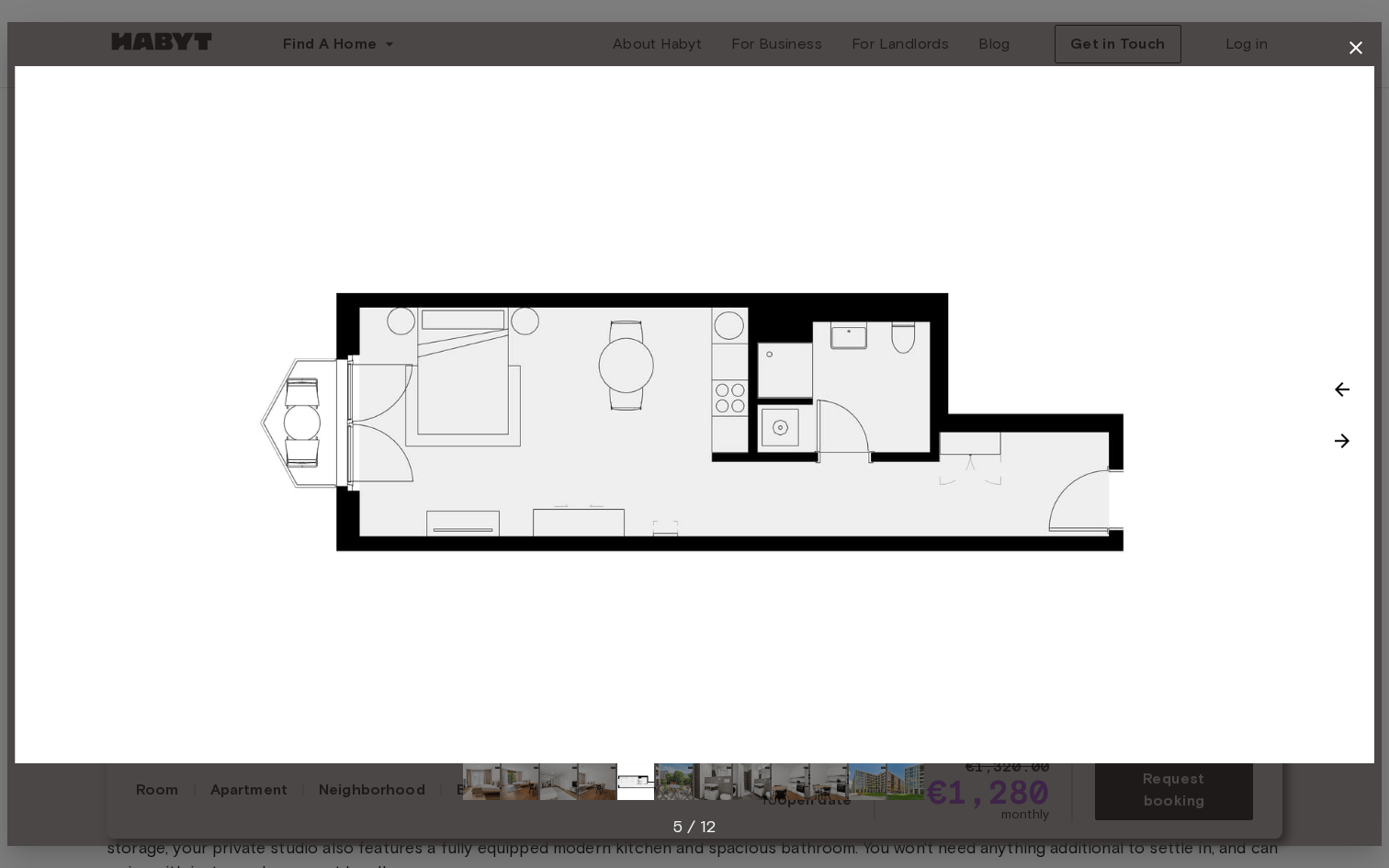 click at bounding box center [1342, 441] 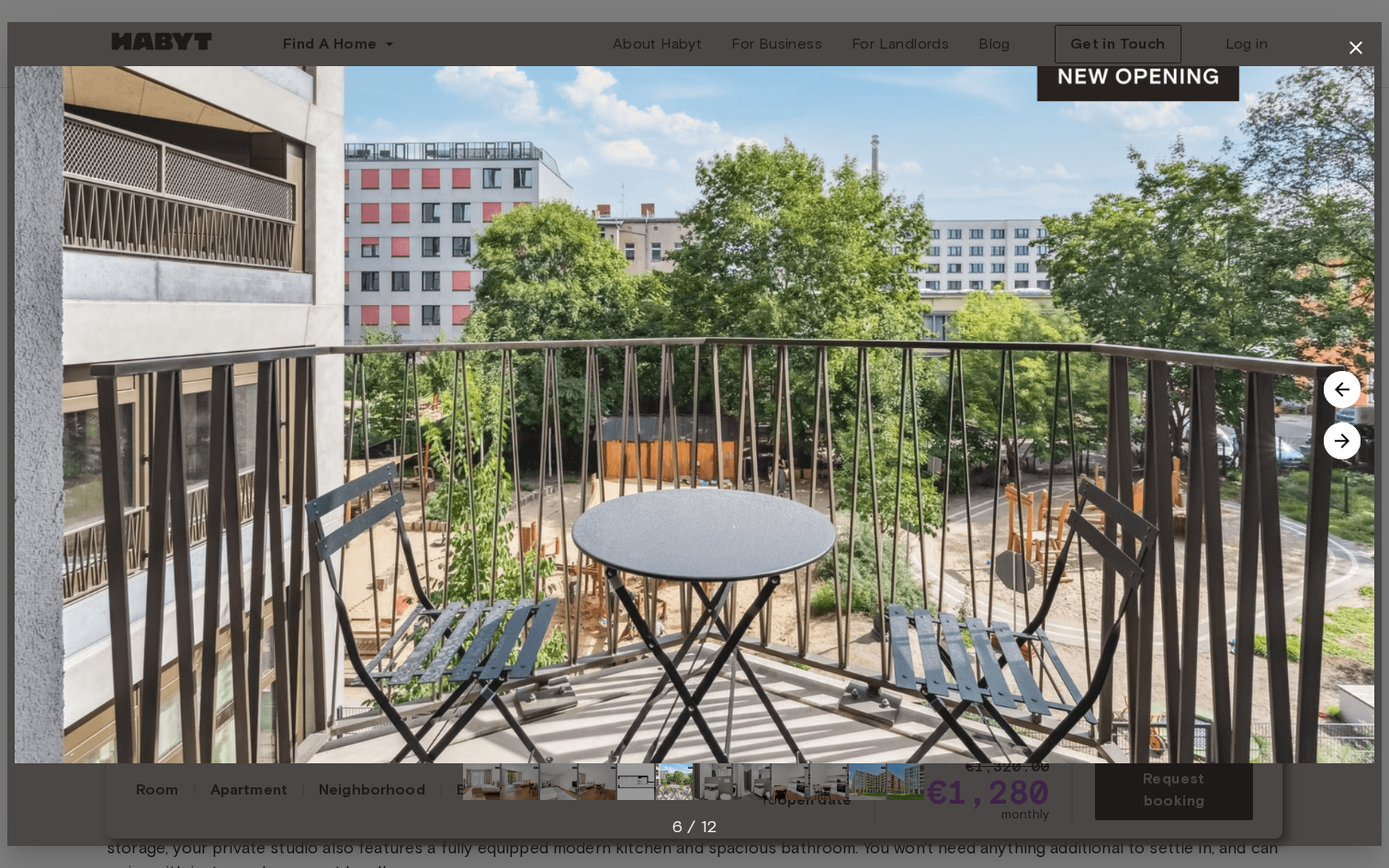 click at bounding box center [1342, 441] 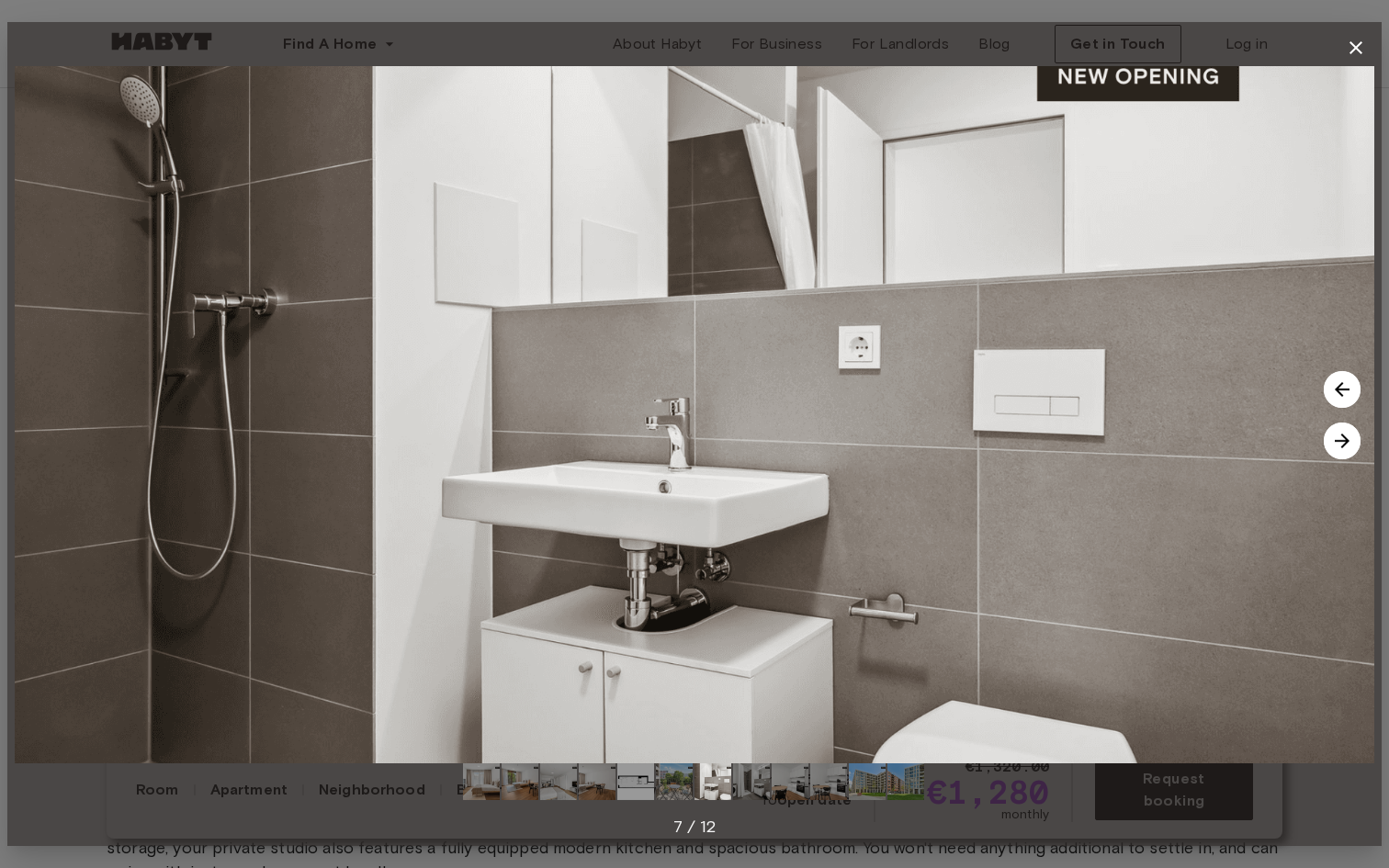 click at bounding box center (1342, 441) 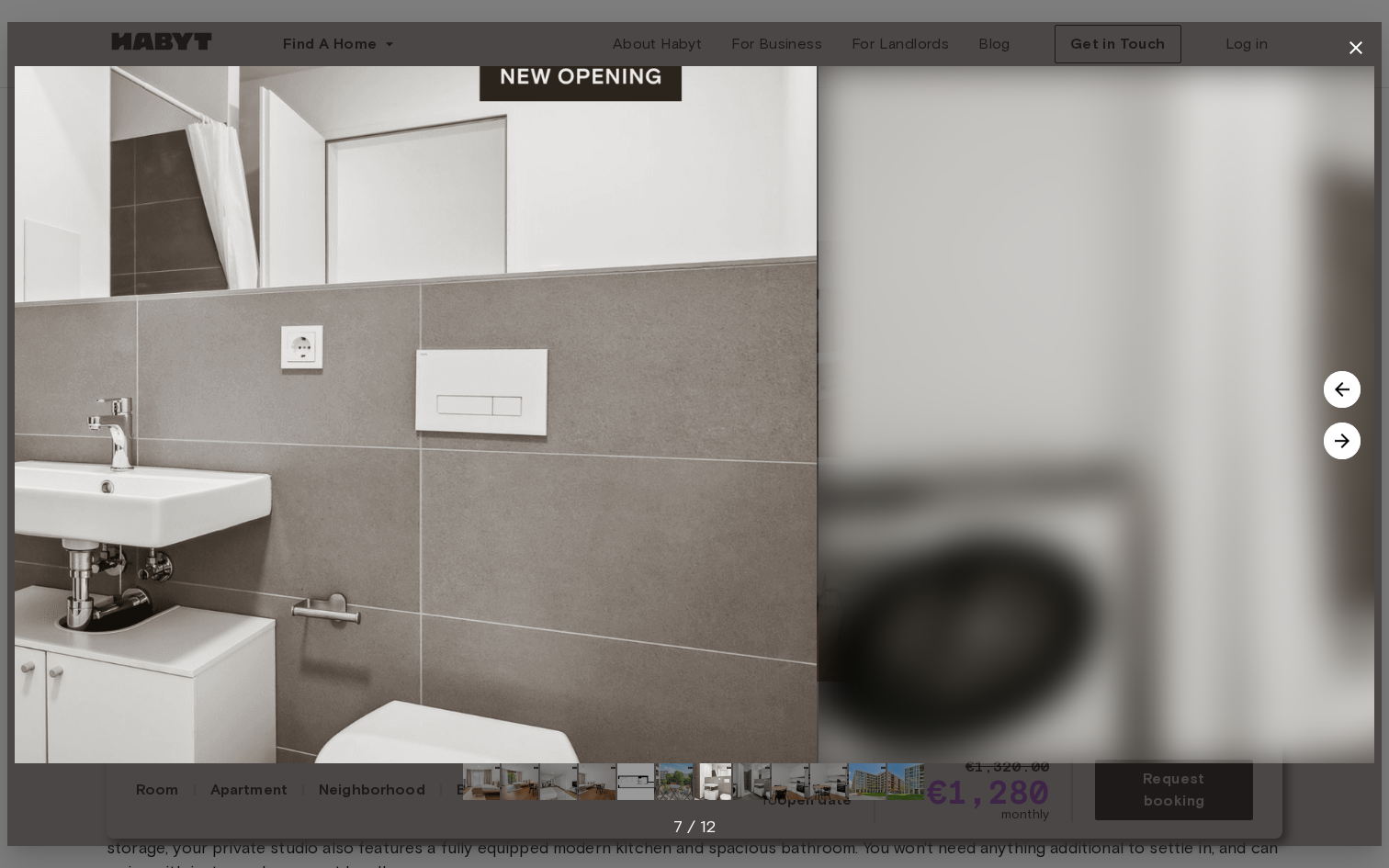 click at bounding box center (1342, 441) 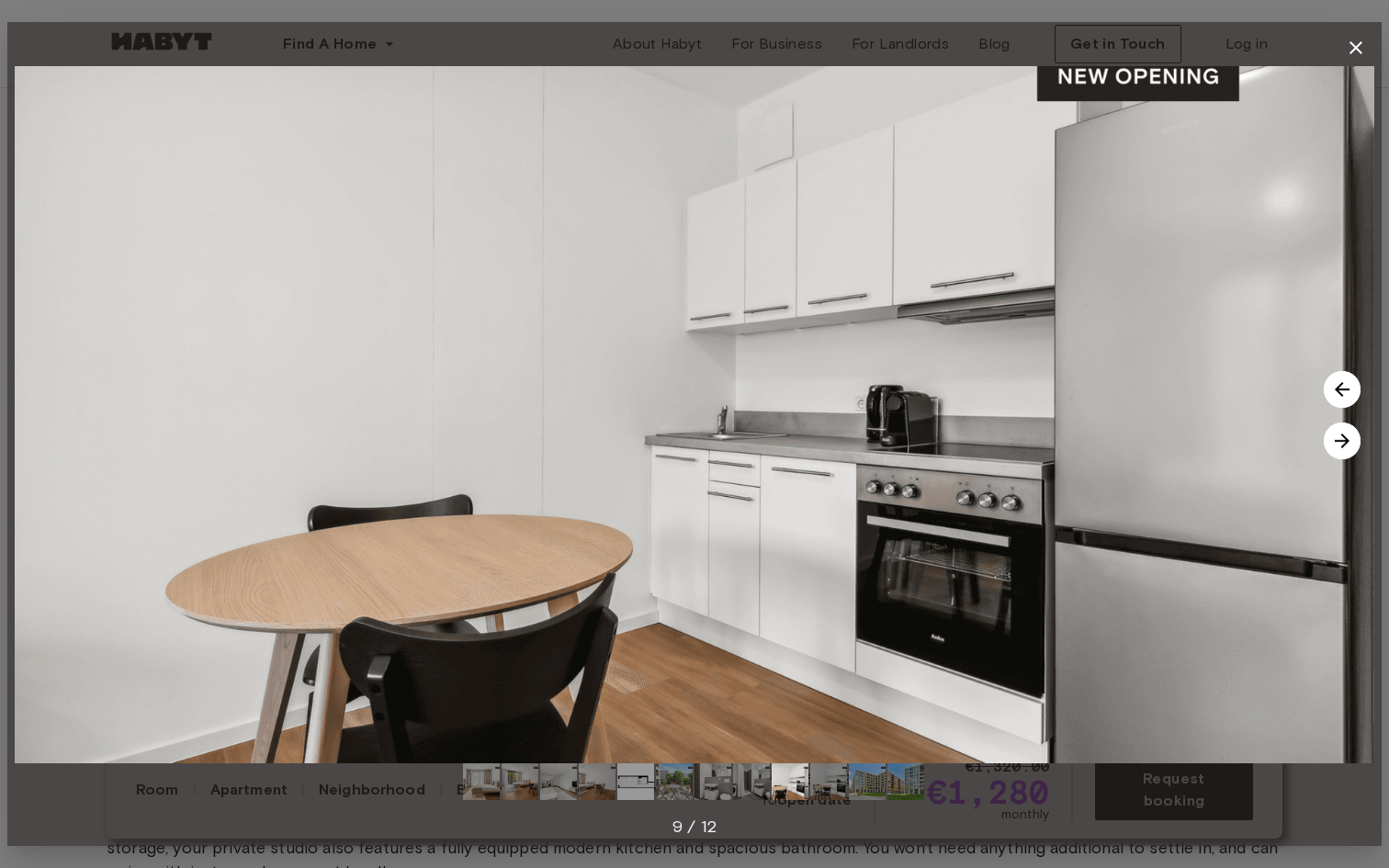 click 